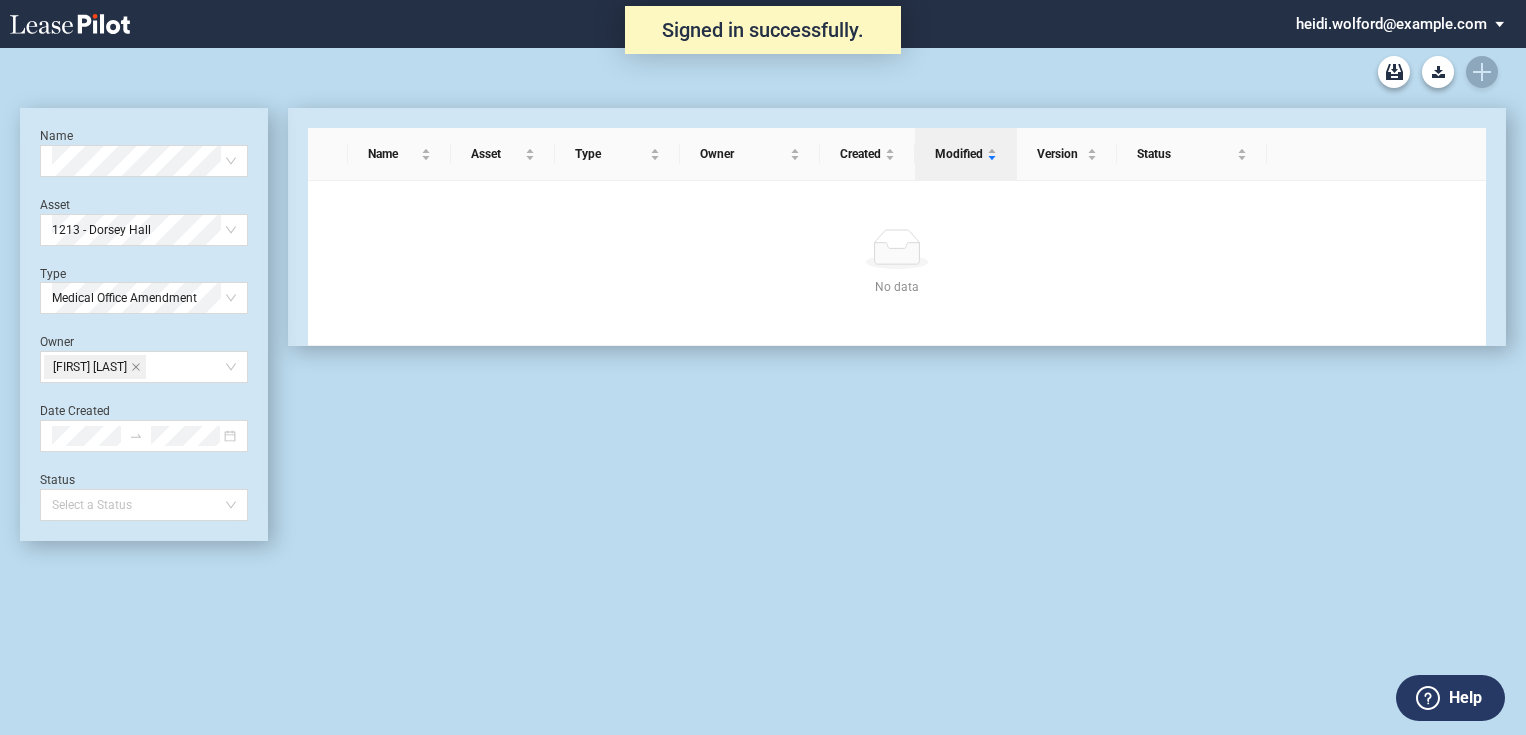 scroll, scrollTop: 0, scrollLeft: 0, axis: both 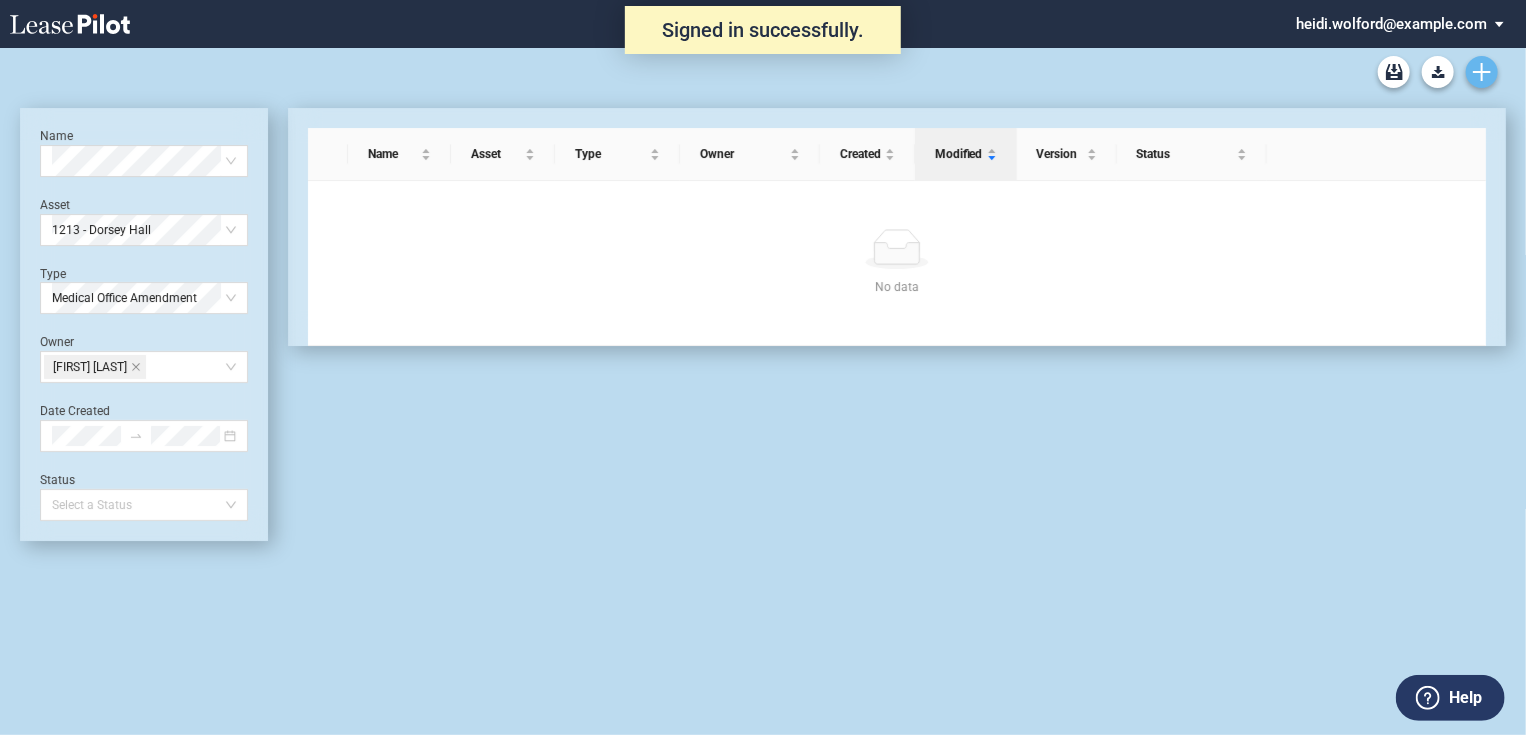 click 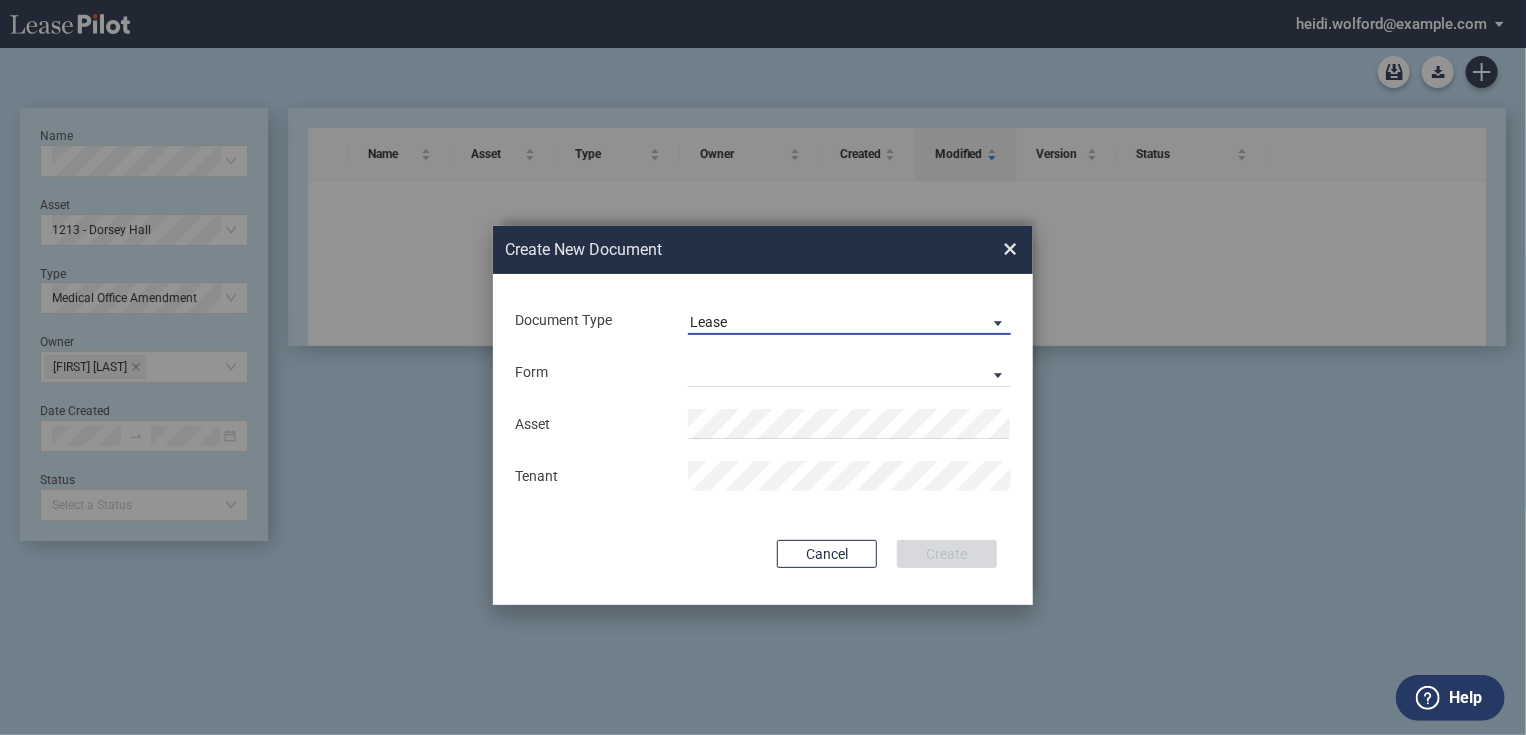 click on "Lease" at bounding box center (708, 322) 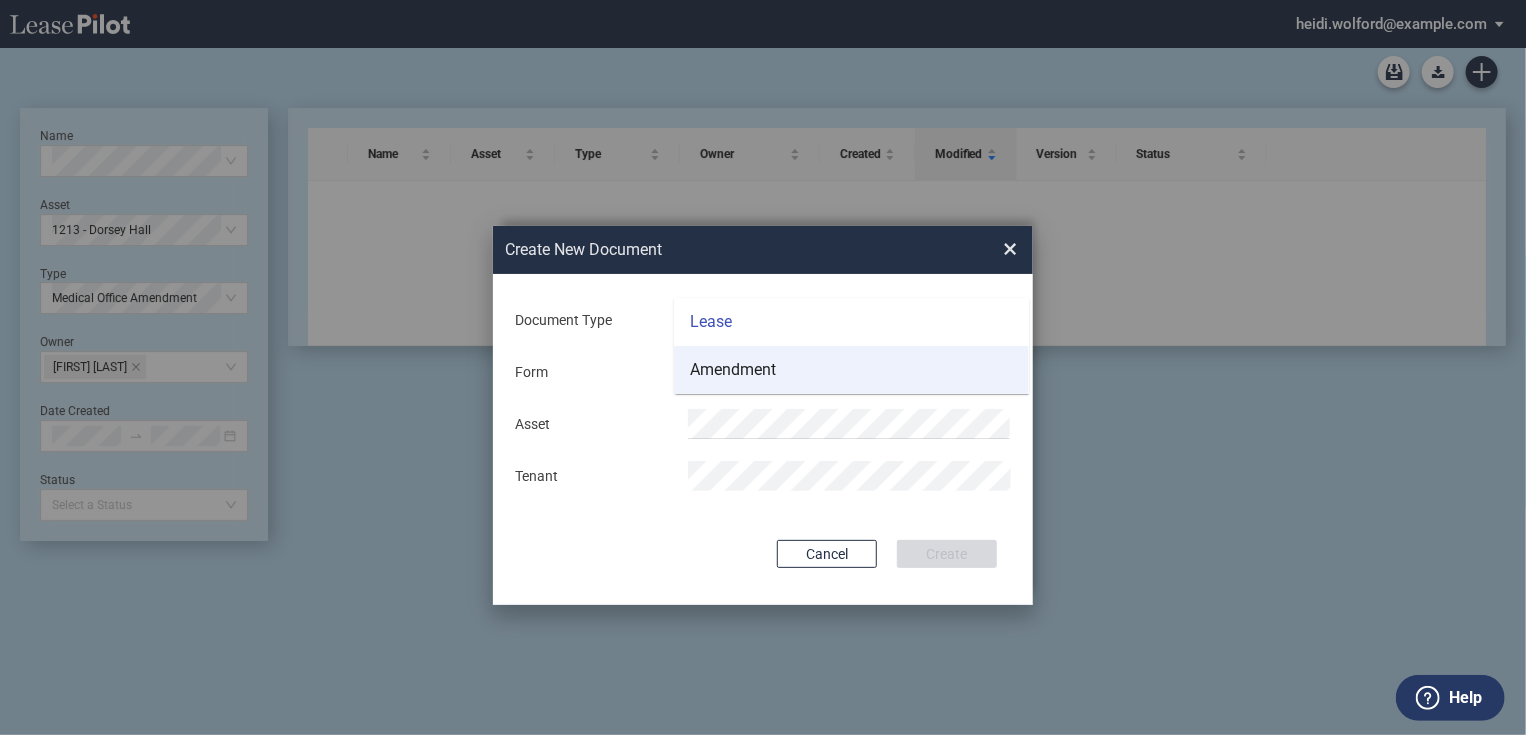 click on "Amendment" at bounding box center [733, 370] 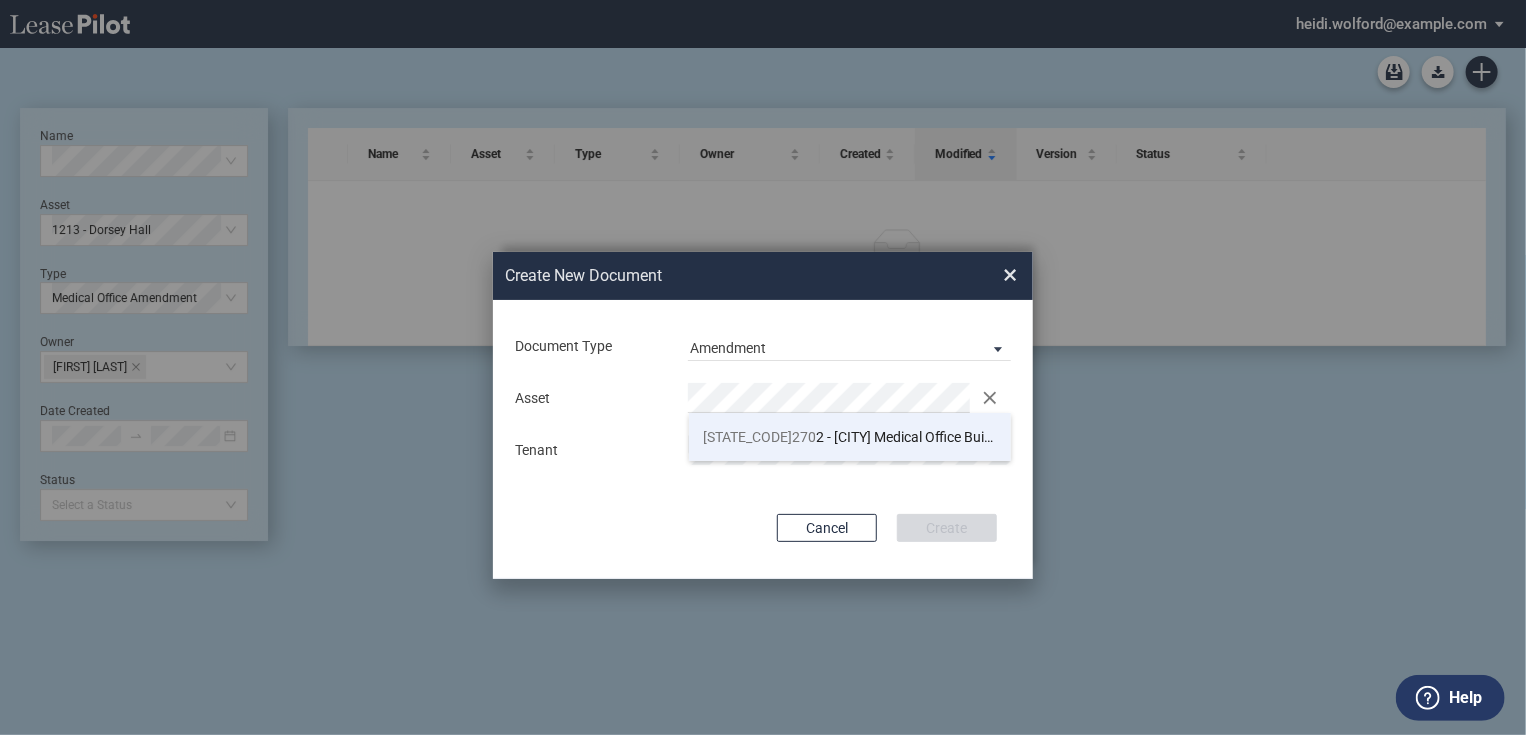 click on "[STATE_CODE]270 2 - [CITY] Medical Office Building" at bounding box center (859, 437) 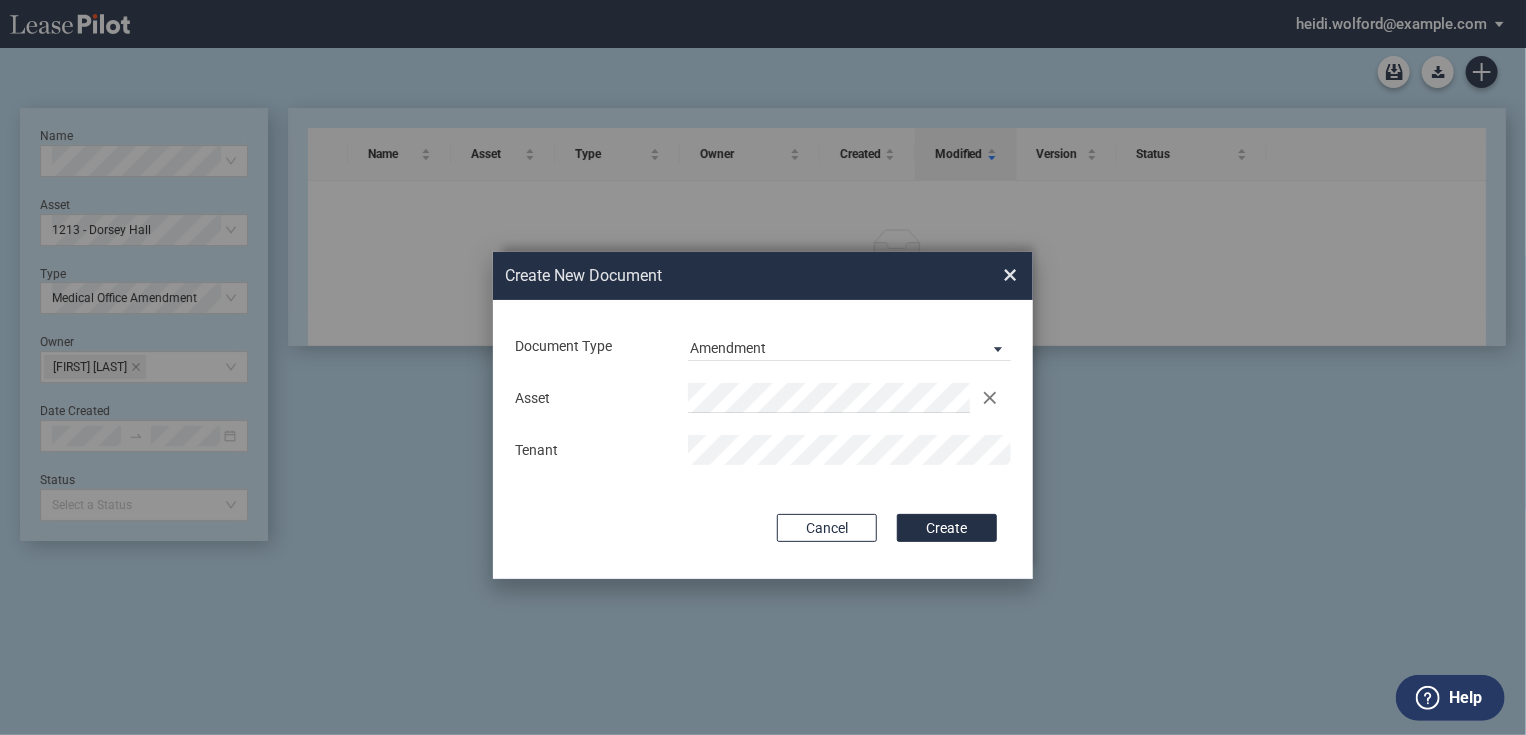 click on "Create" at bounding box center [947, 528] 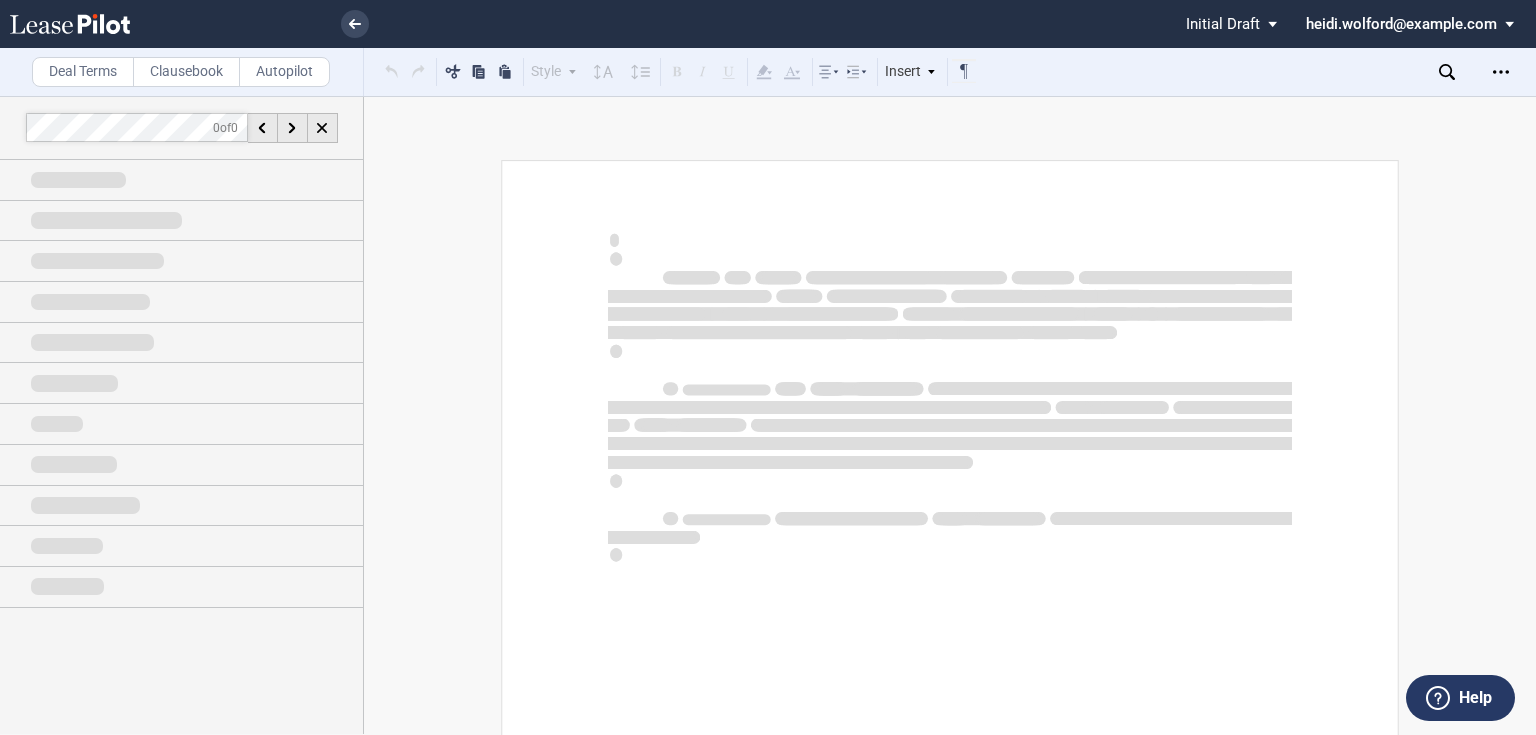 scroll, scrollTop: 0, scrollLeft: 0, axis: both 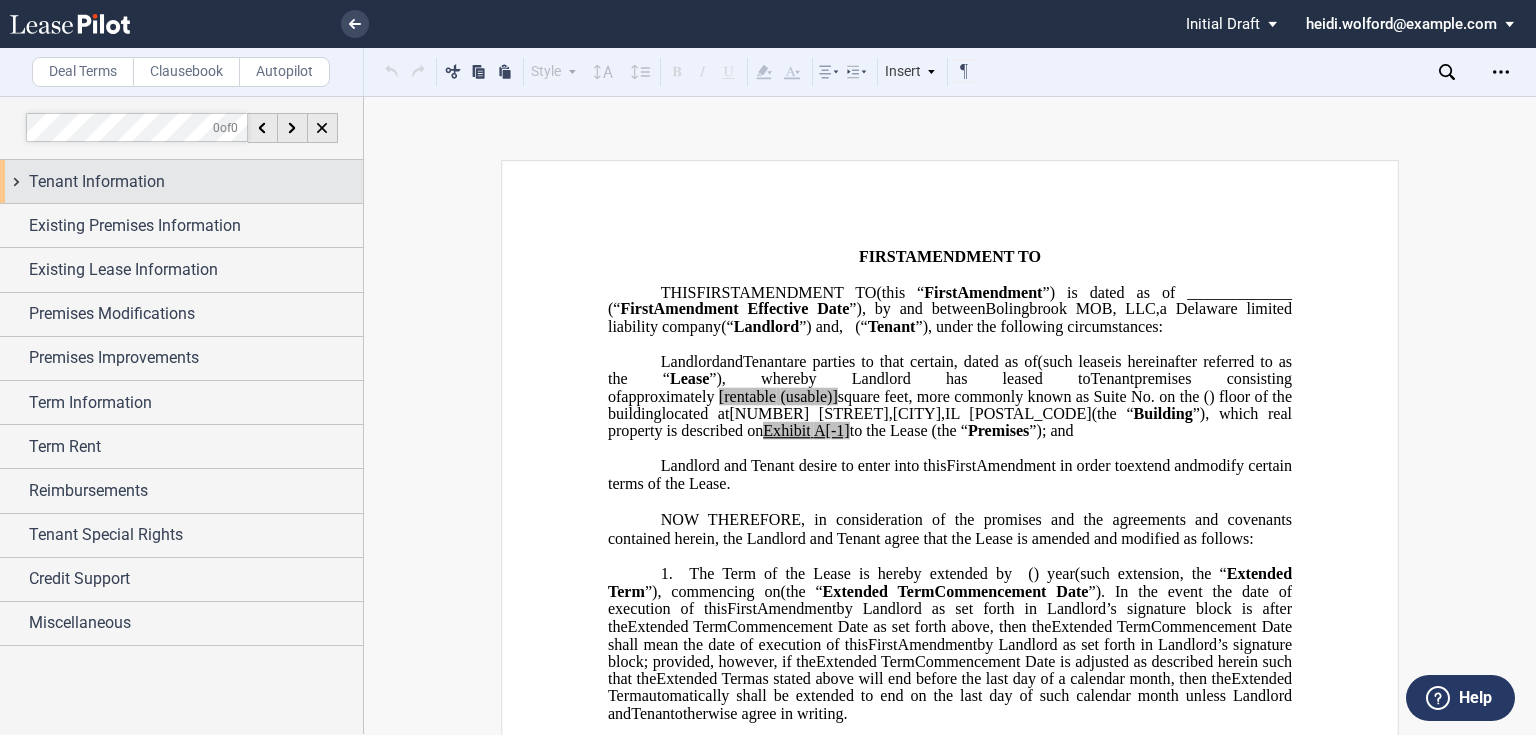 click on "Tenant Information" at bounding box center [97, 182] 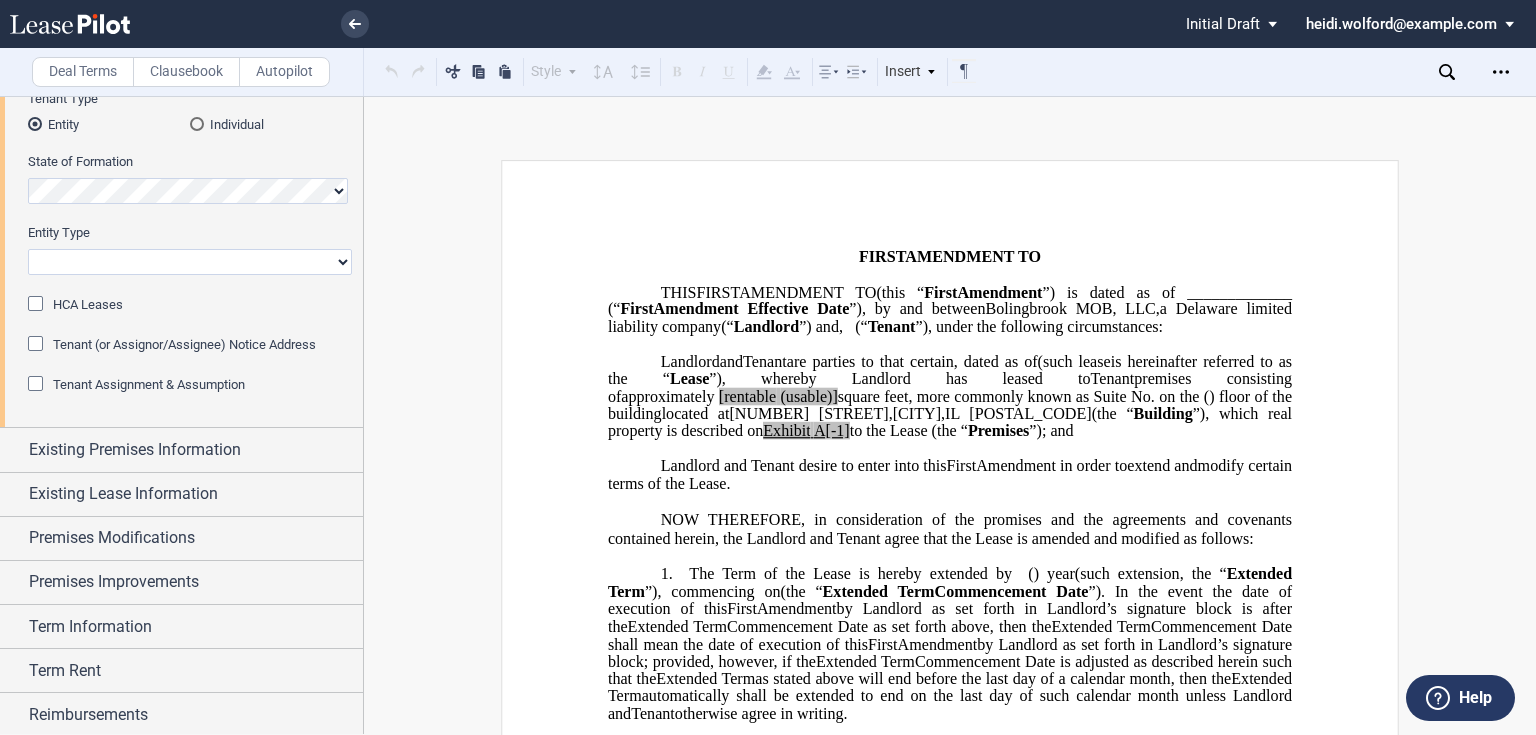scroll, scrollTop: 240, scrollLeft: 0, axis: vertical 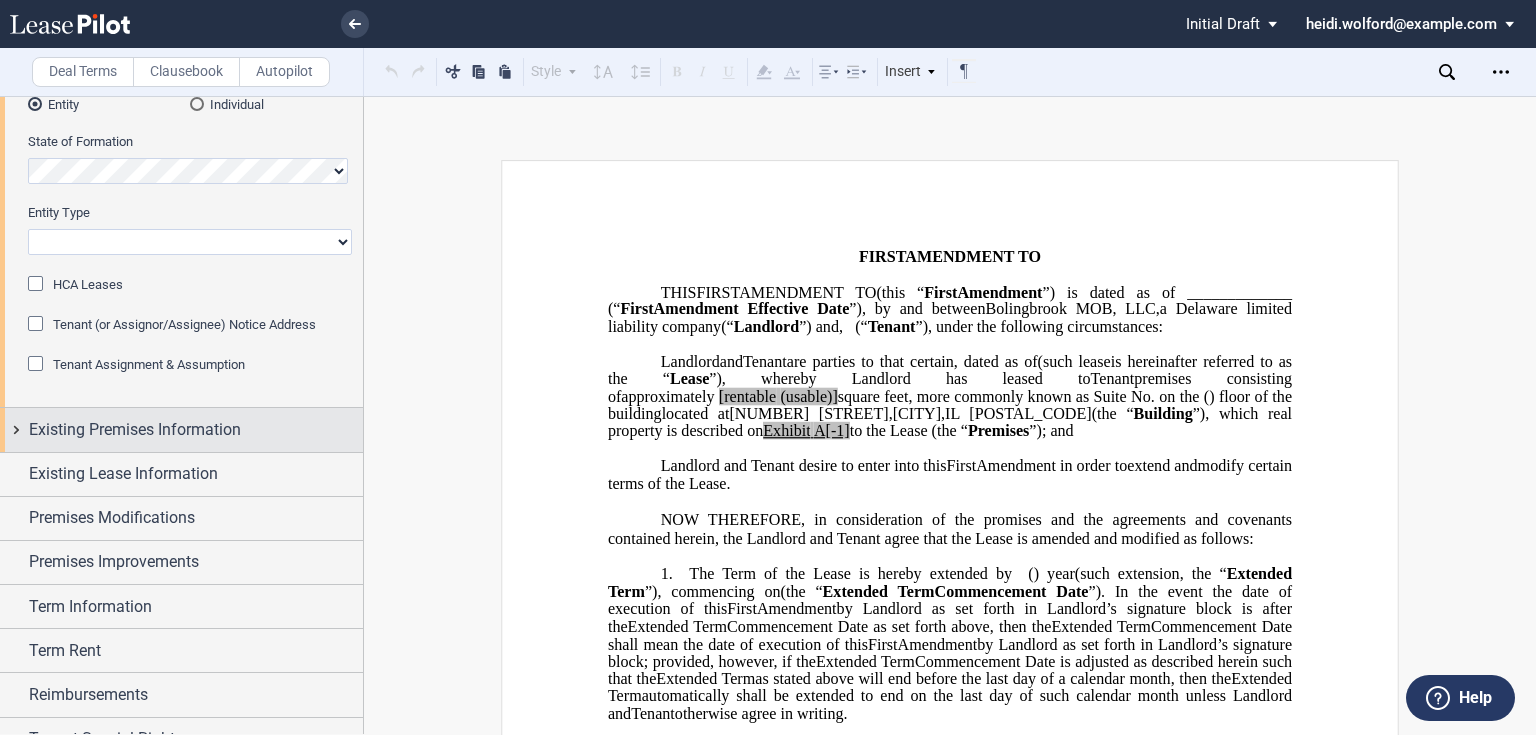 click on "Existing Premises Information" at bounding box center (135, 430) 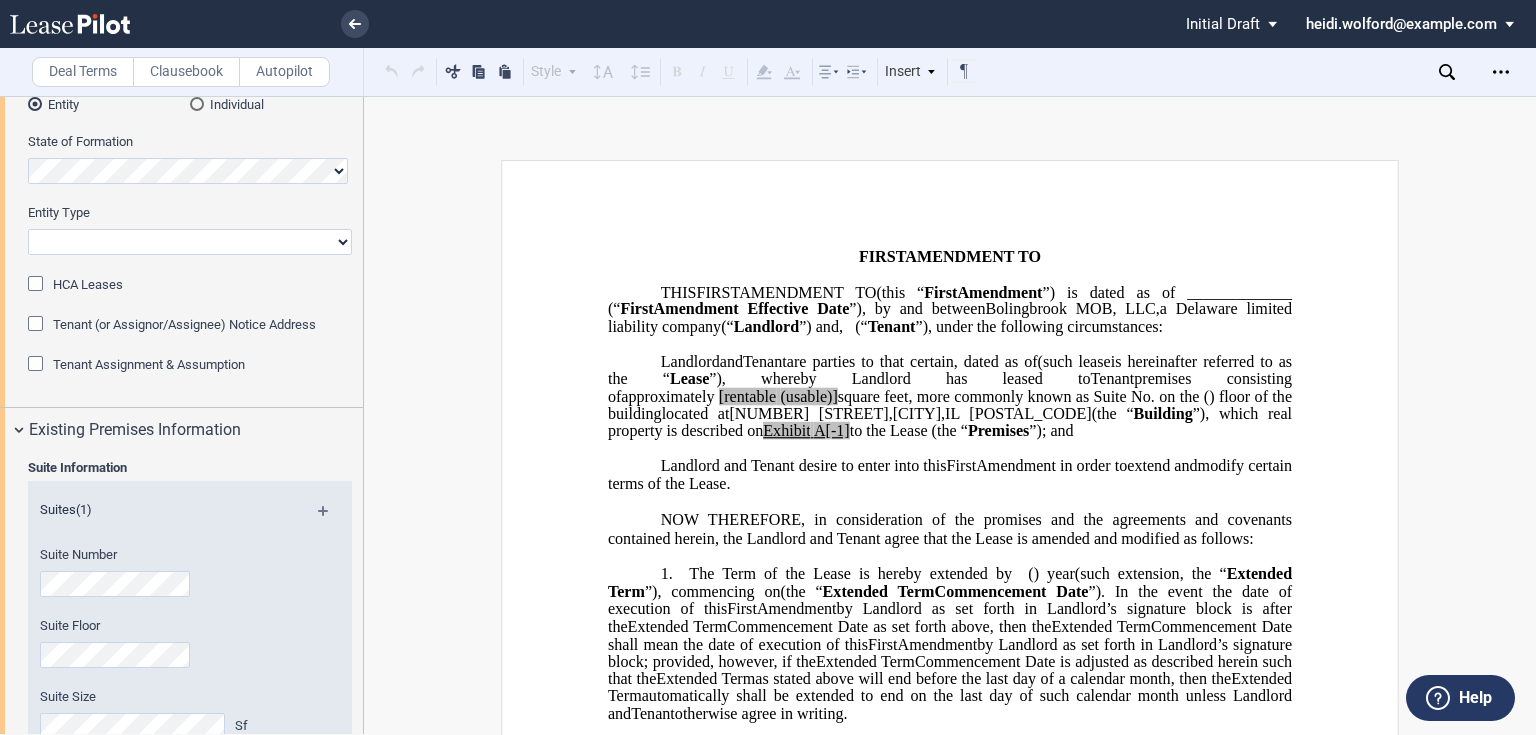scroll, scrollTop: 400, scrollLeft: 0, axis: vertical 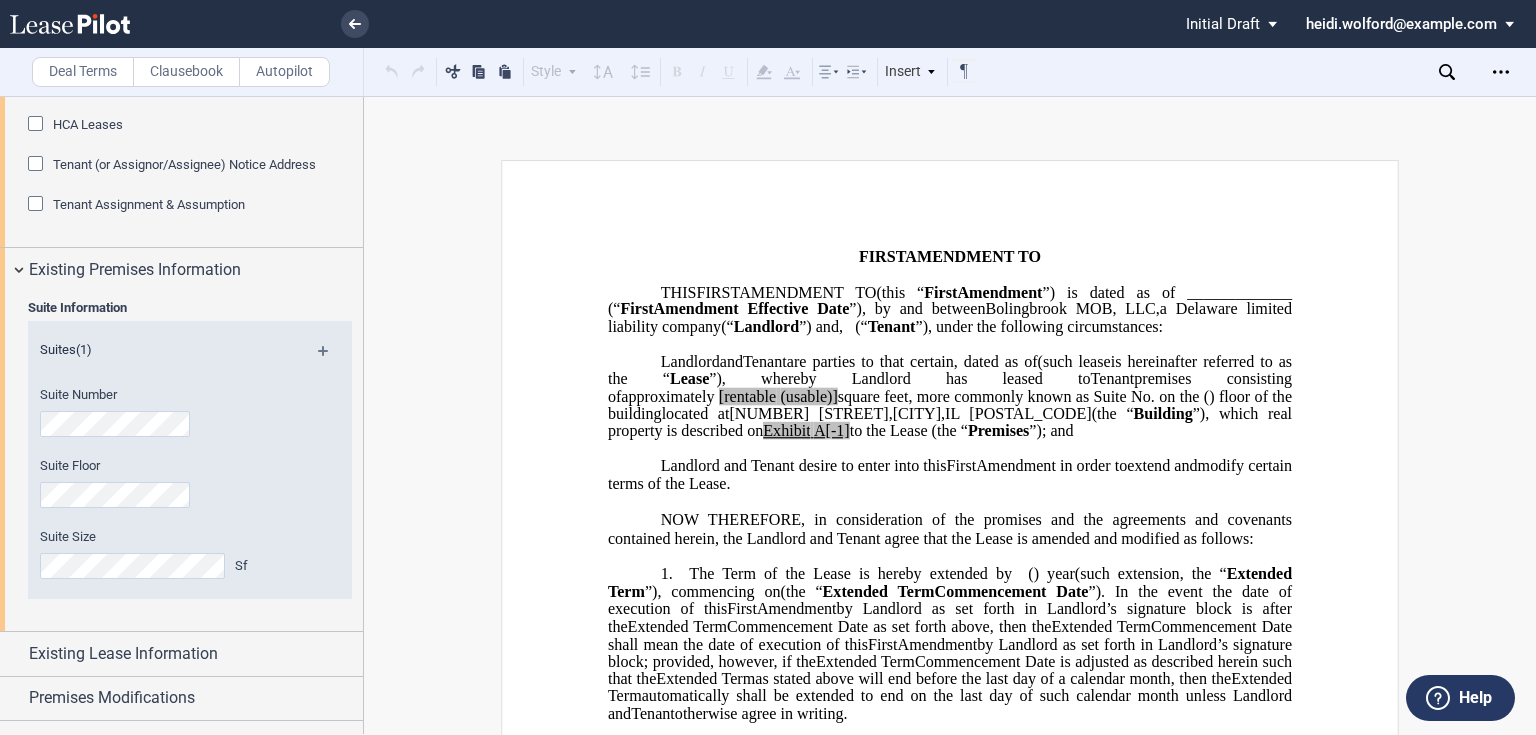 click at bounding box center (331, 358) 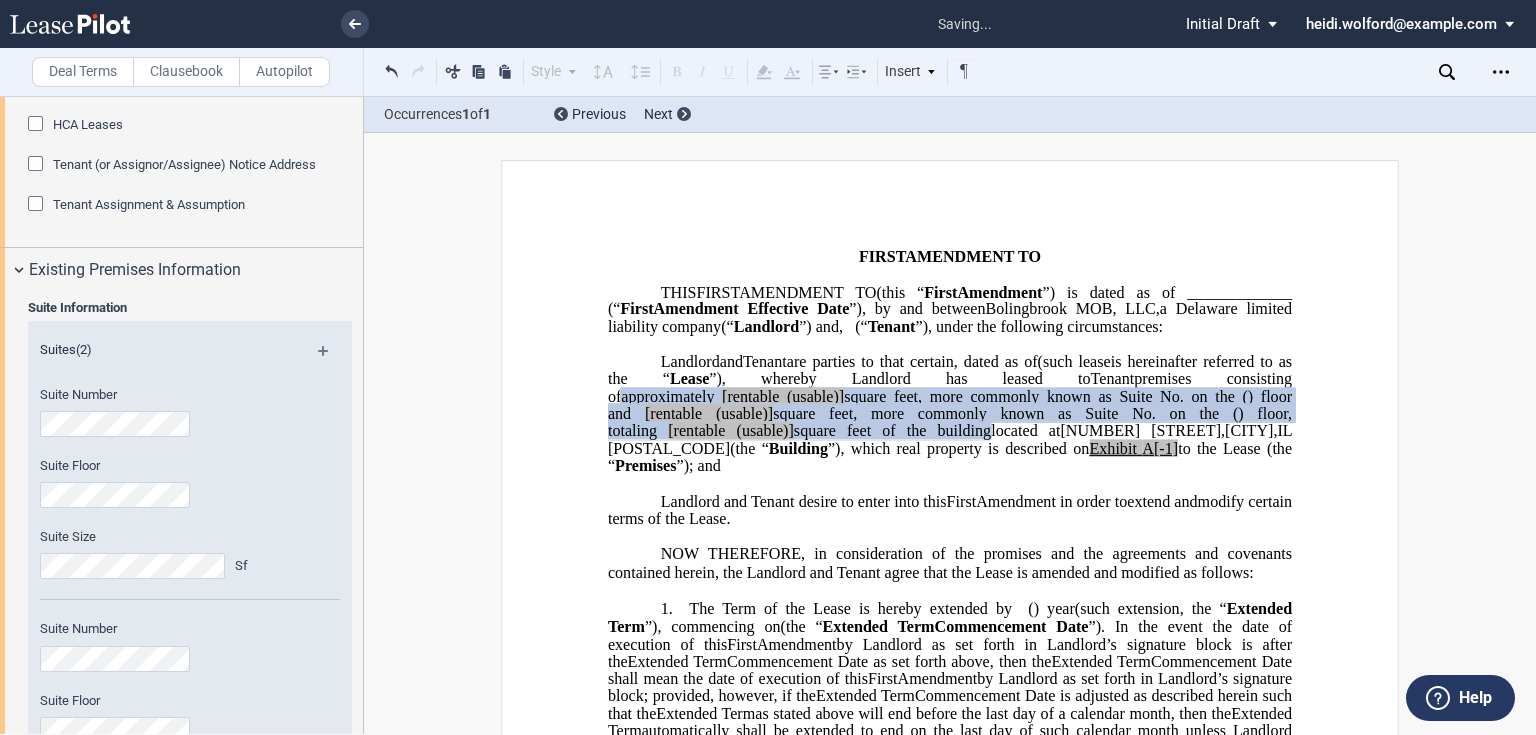 click at bounding box center [331, 358] 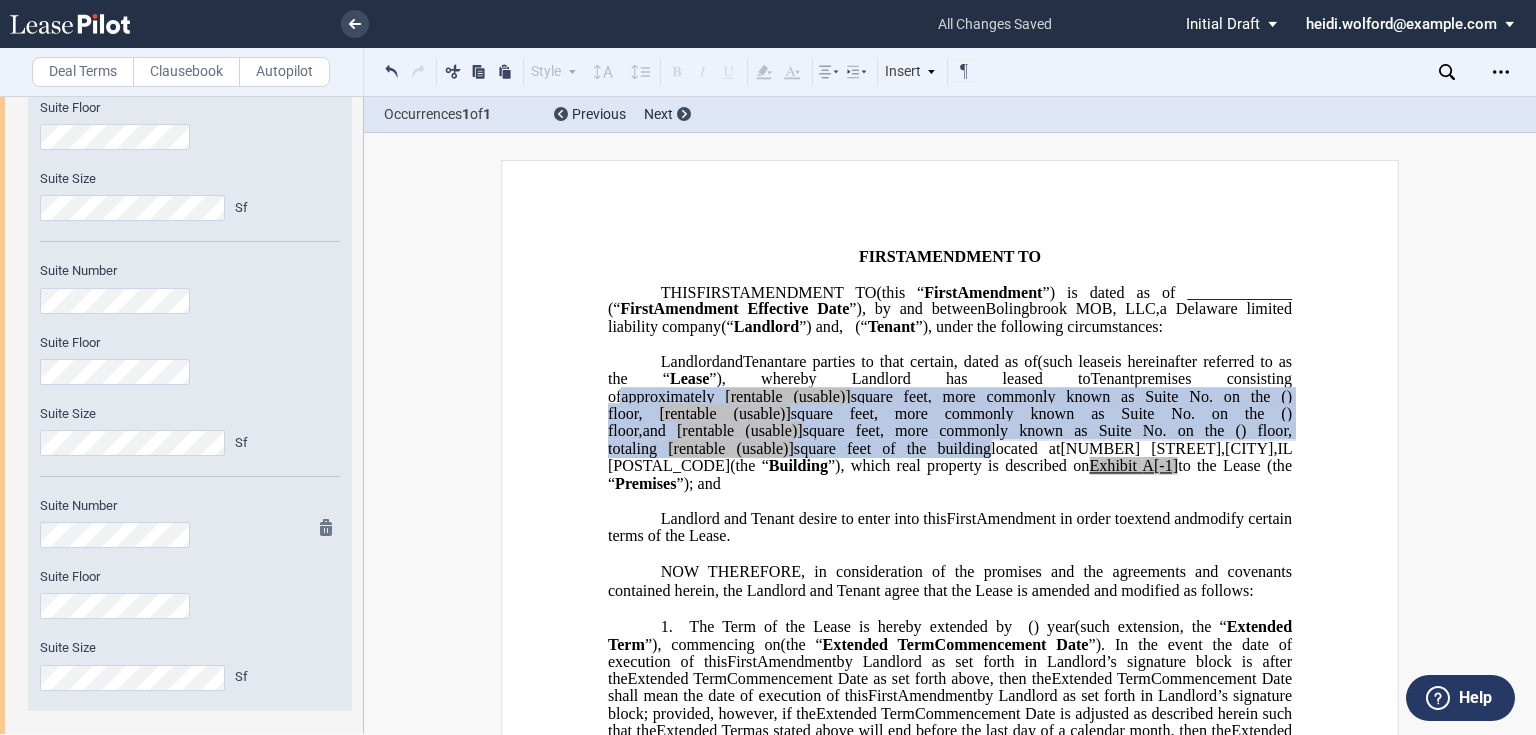 scroll, scrollTop: 720, scrollLeft: 0, axis: vertical 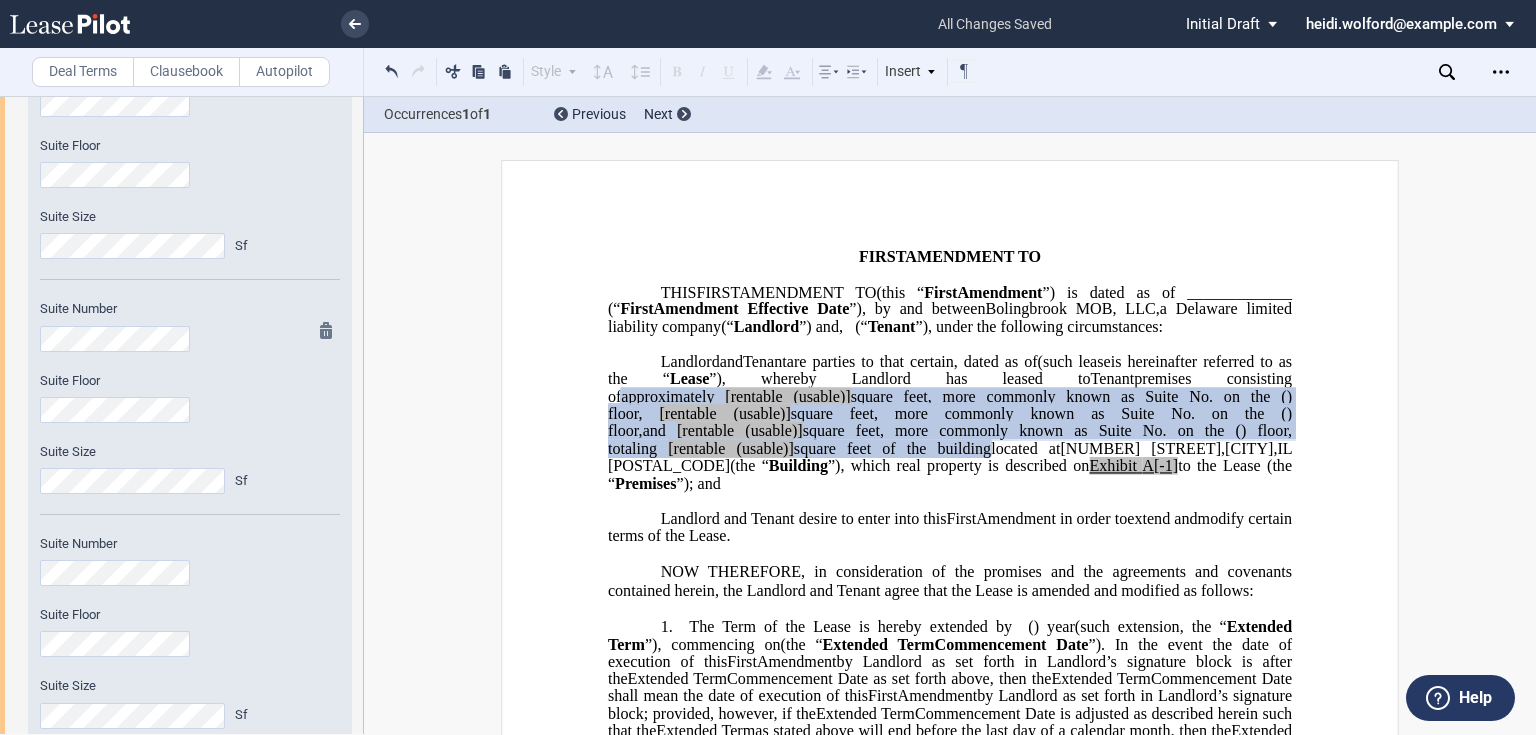 click at bounding box center [332, 334] 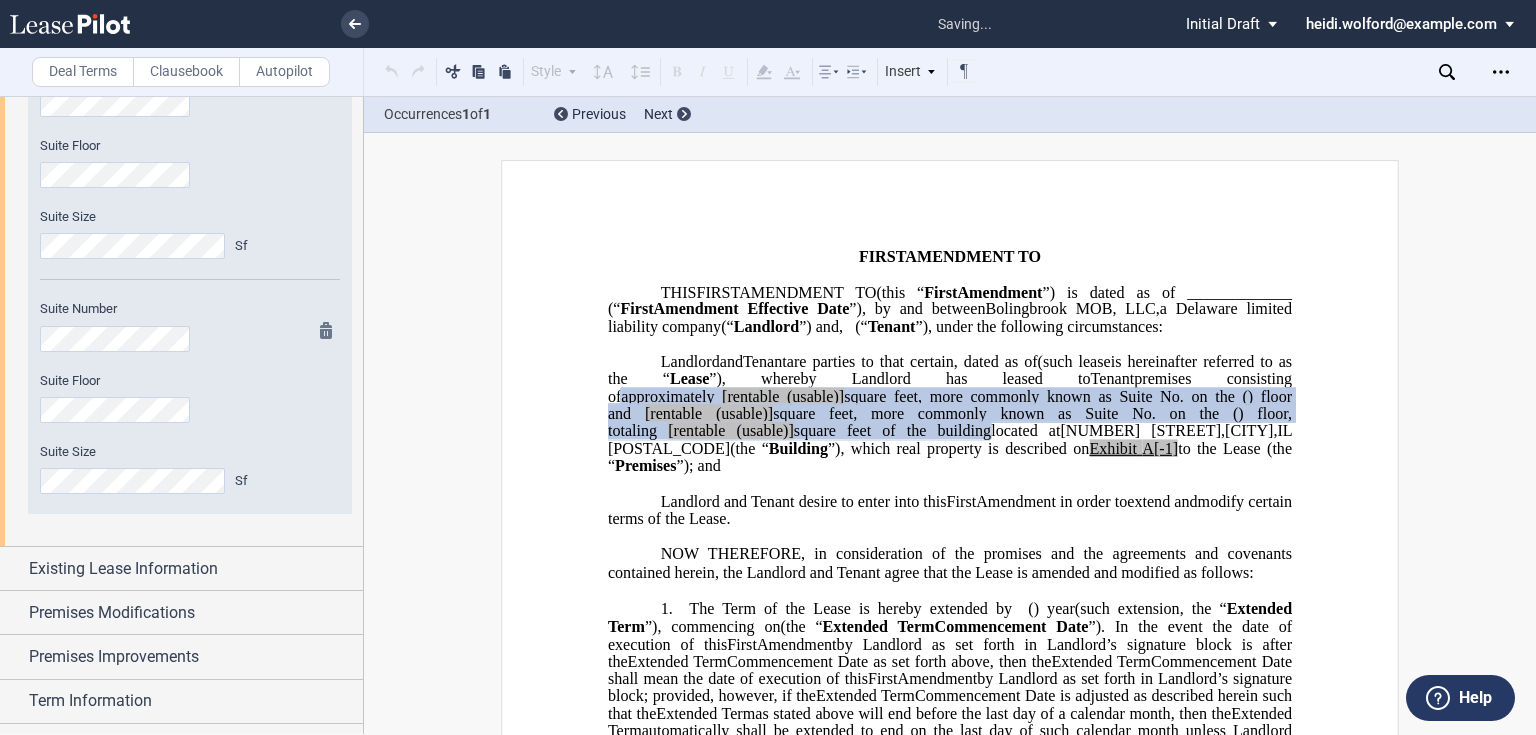click at bounding box center [332, 334] 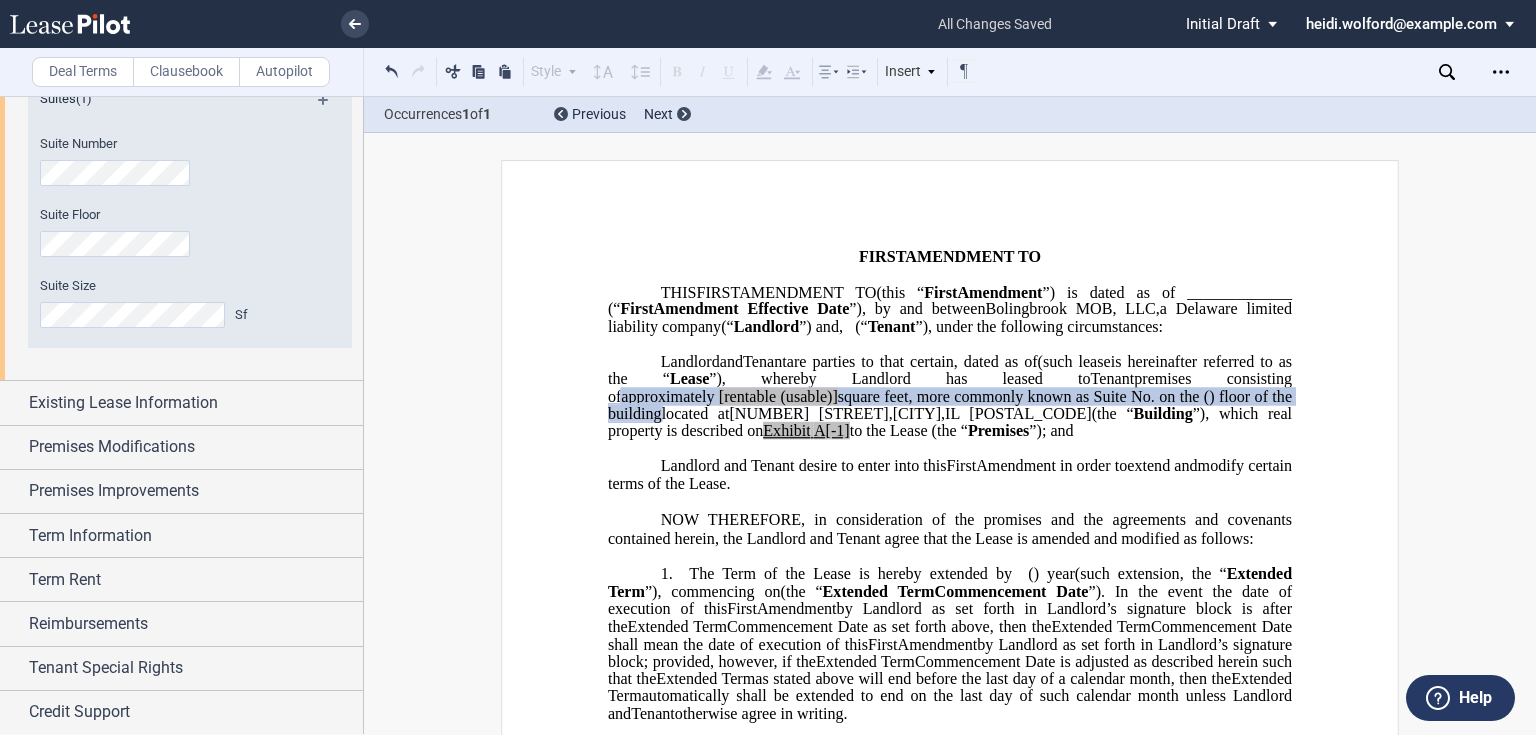 scroll, scrollTop: 613, scrollLeft: 0, axis: vertical 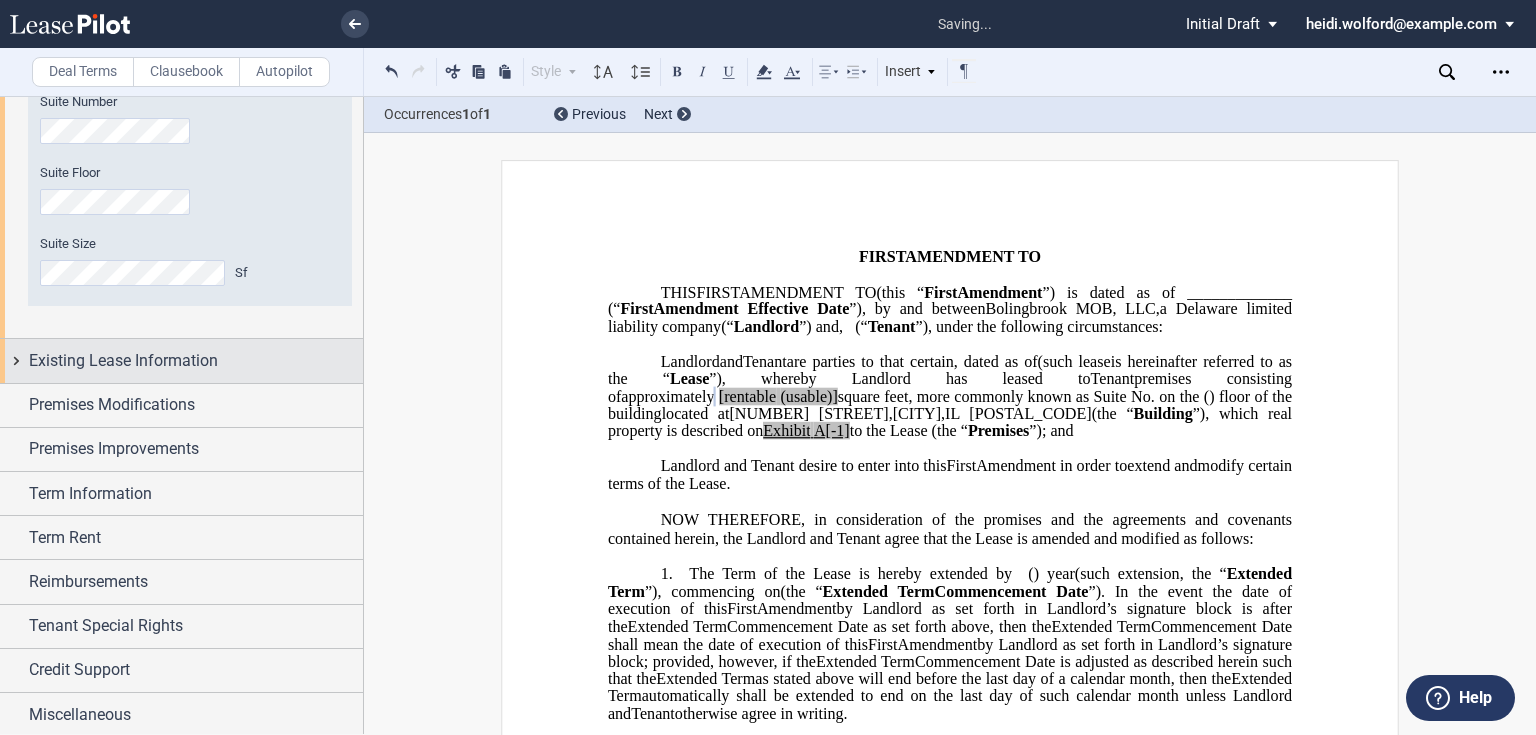 click on "Existing Lease Information" at bounding box center (181, 360) 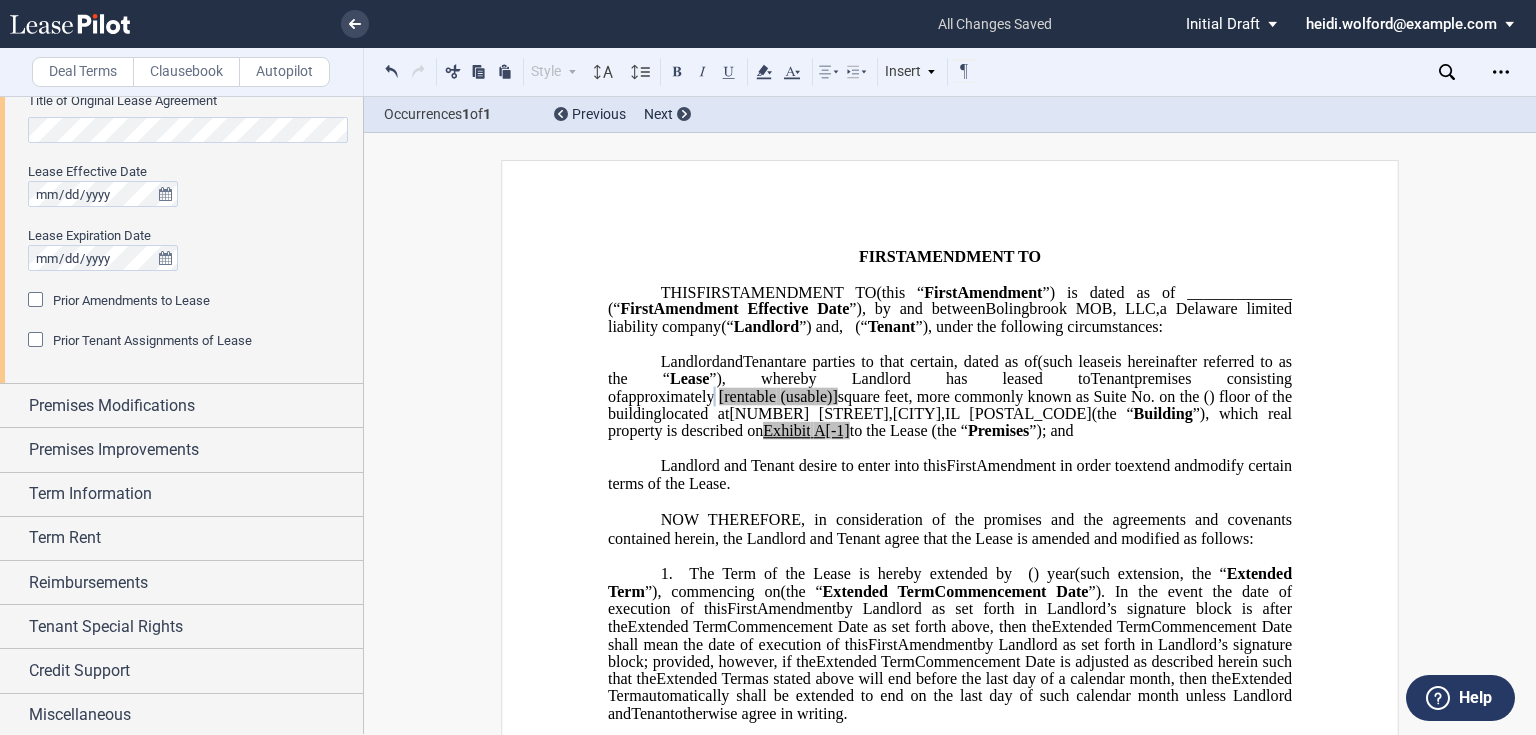 scroll, scrollTop: 992, scrollLeft: 0, axis: vertical 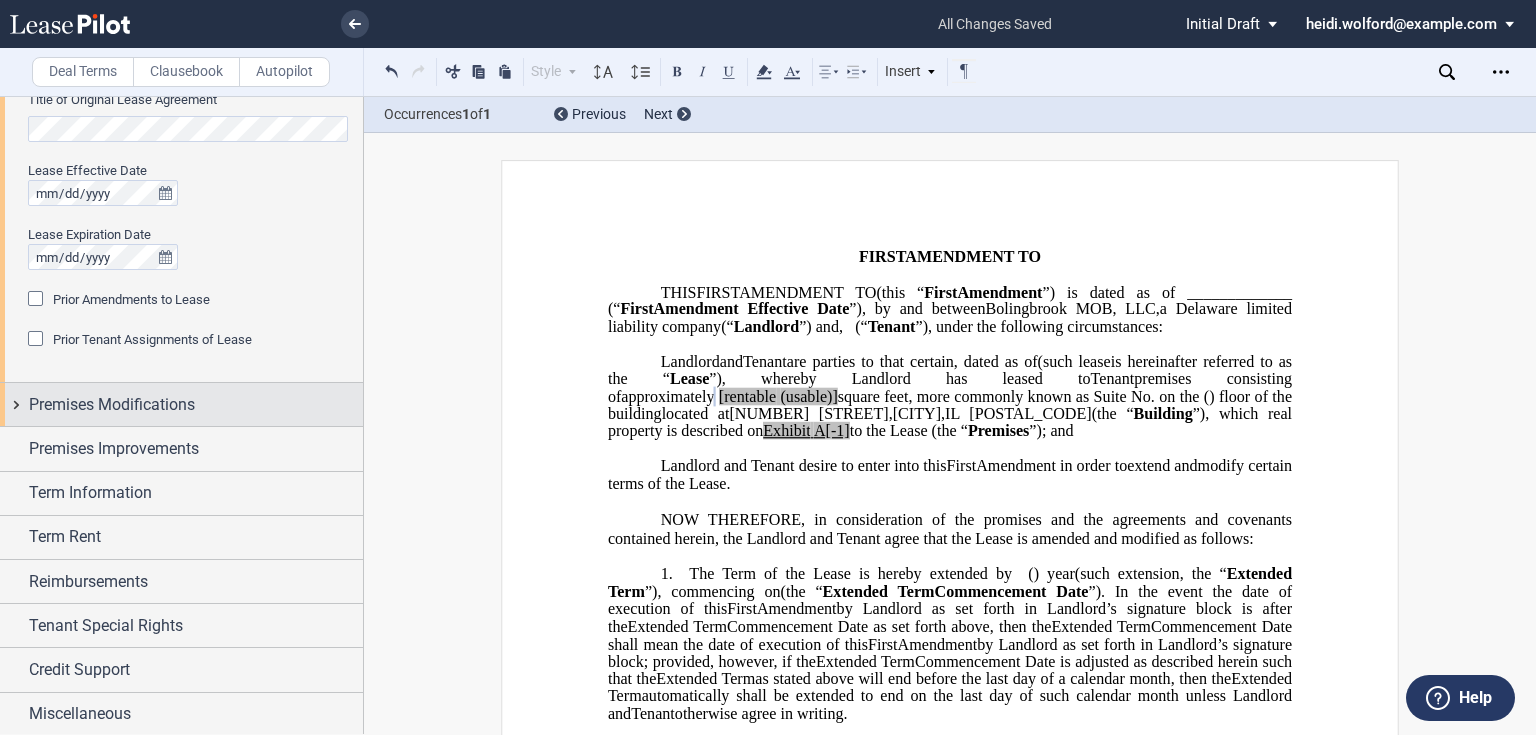 click on "Premises Modifications" at bounding box center [181, 404] 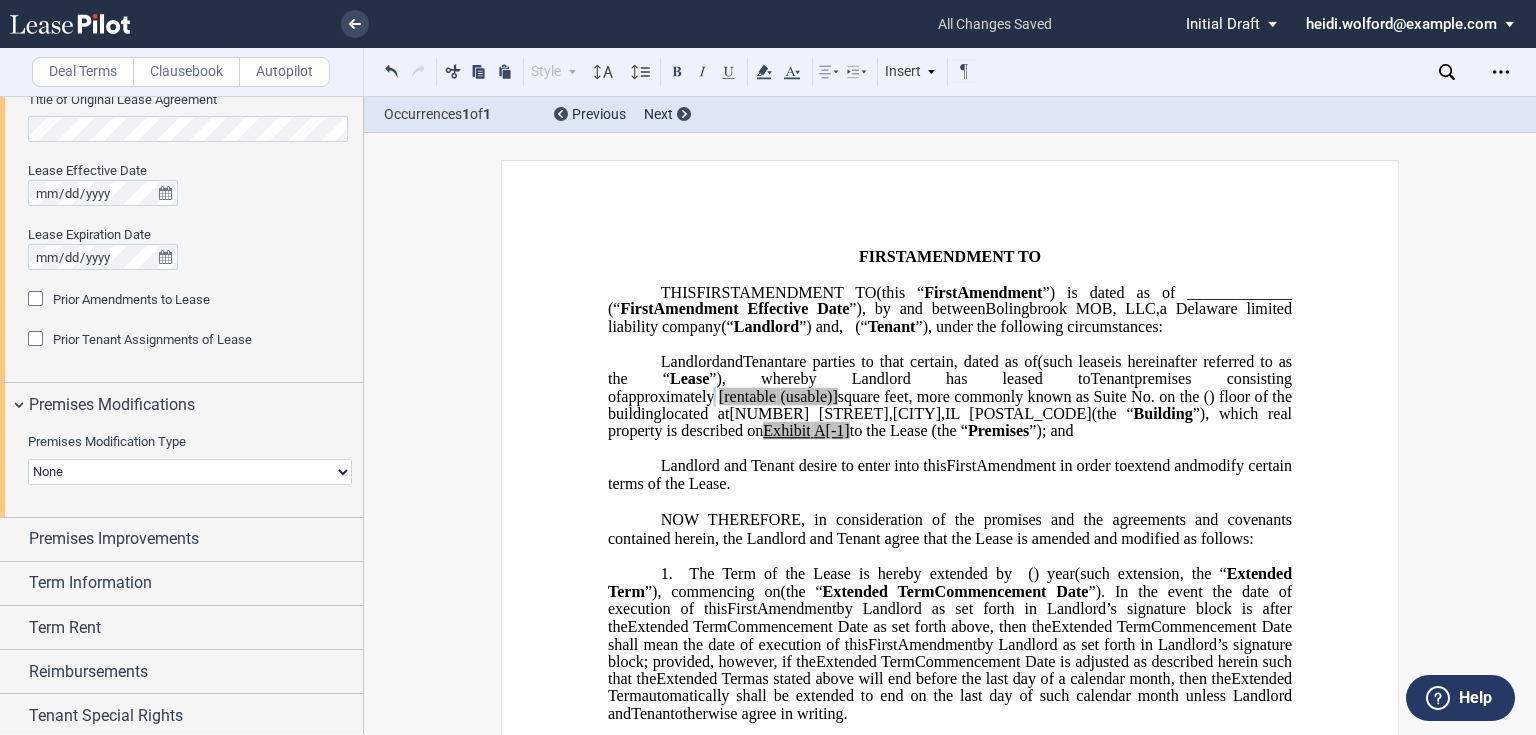 scroll, scrollTop: 1082, scrollLeft: 0, axis: vertical 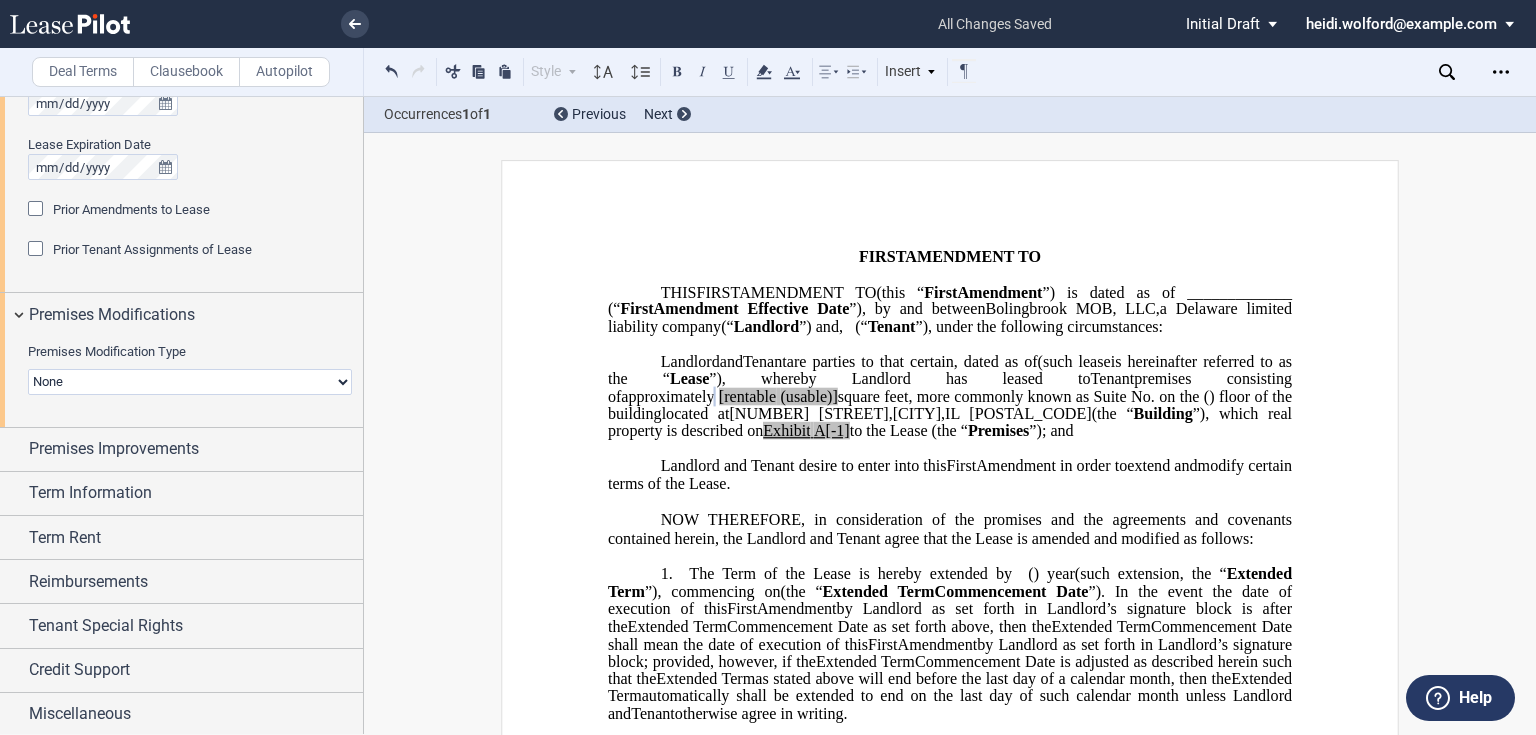 click on "None
Expansion
Relocation" at bounding box center (190, 382) 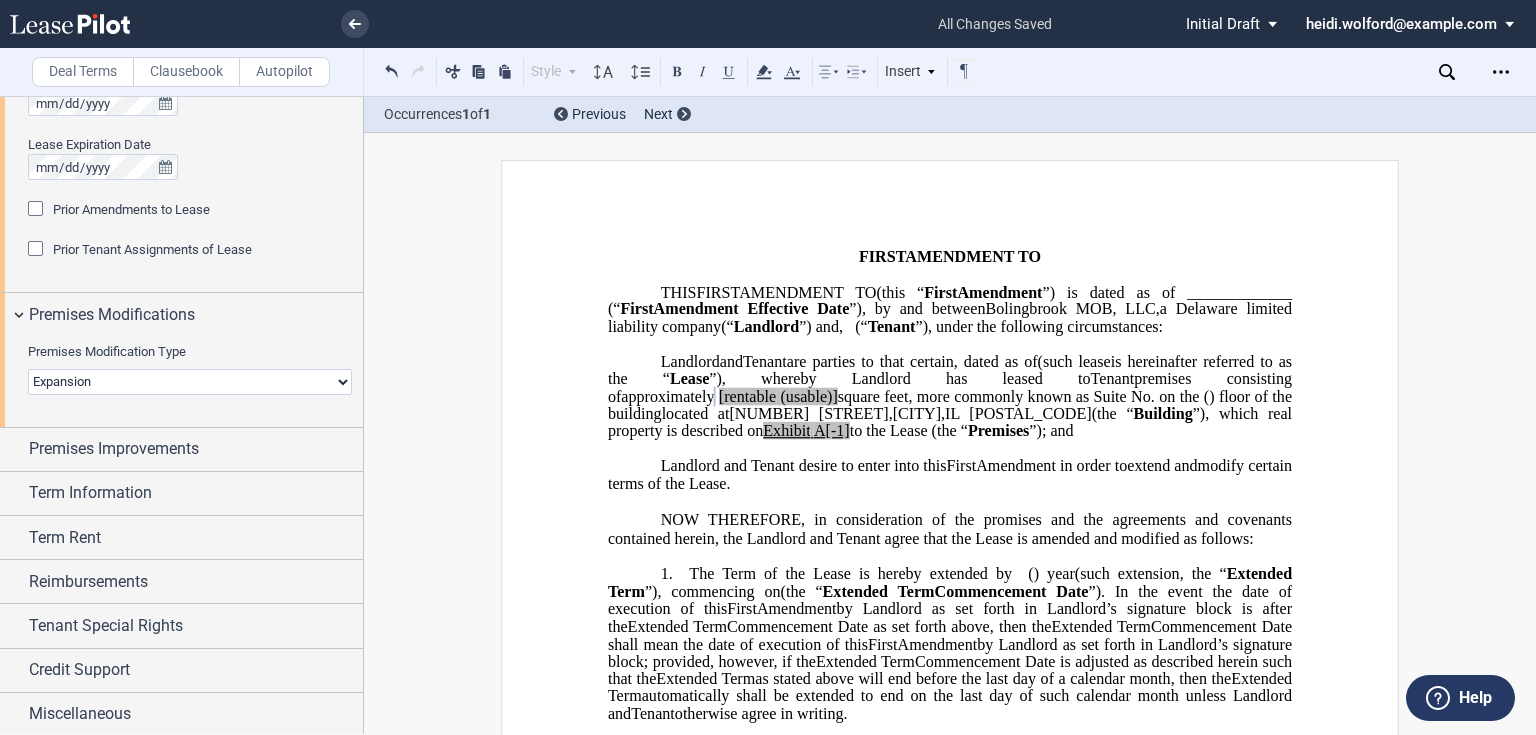 click on "None
Expansion
Relocation" at bounding box center [190, 382] 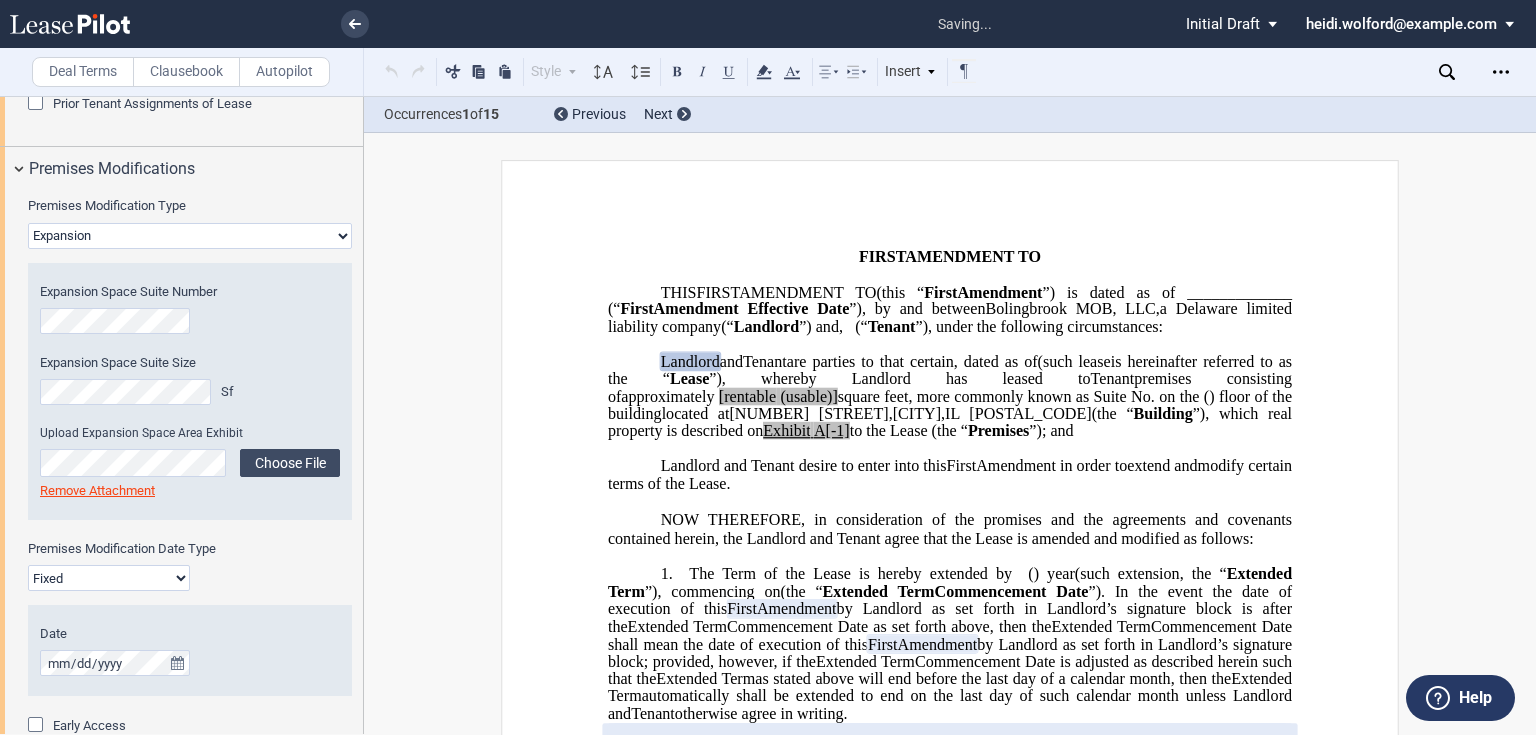 scroll, scrollTop: 1242, scrollLeft: 0, axis: vertical 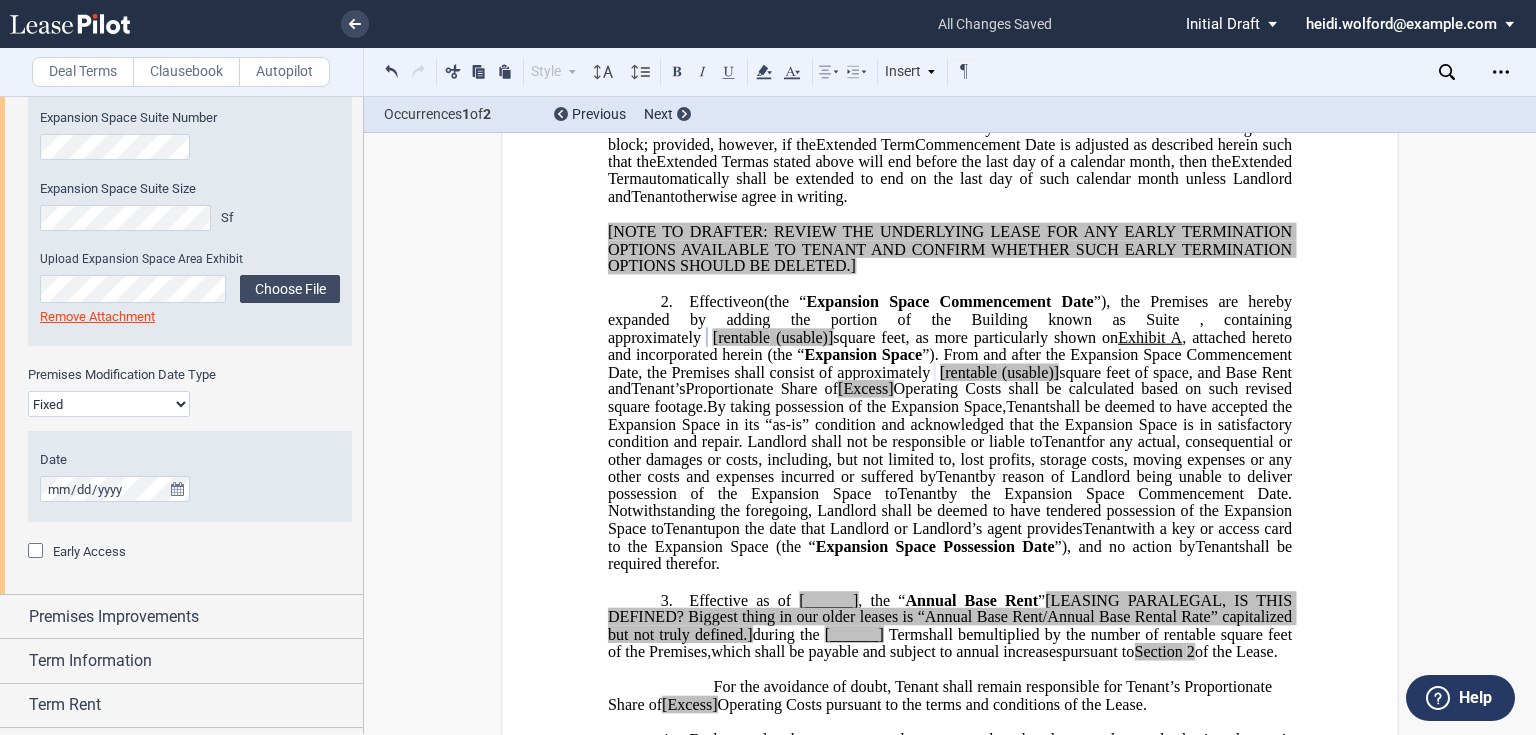click on "Fixed
Floating" at bounding box center [109, 404] 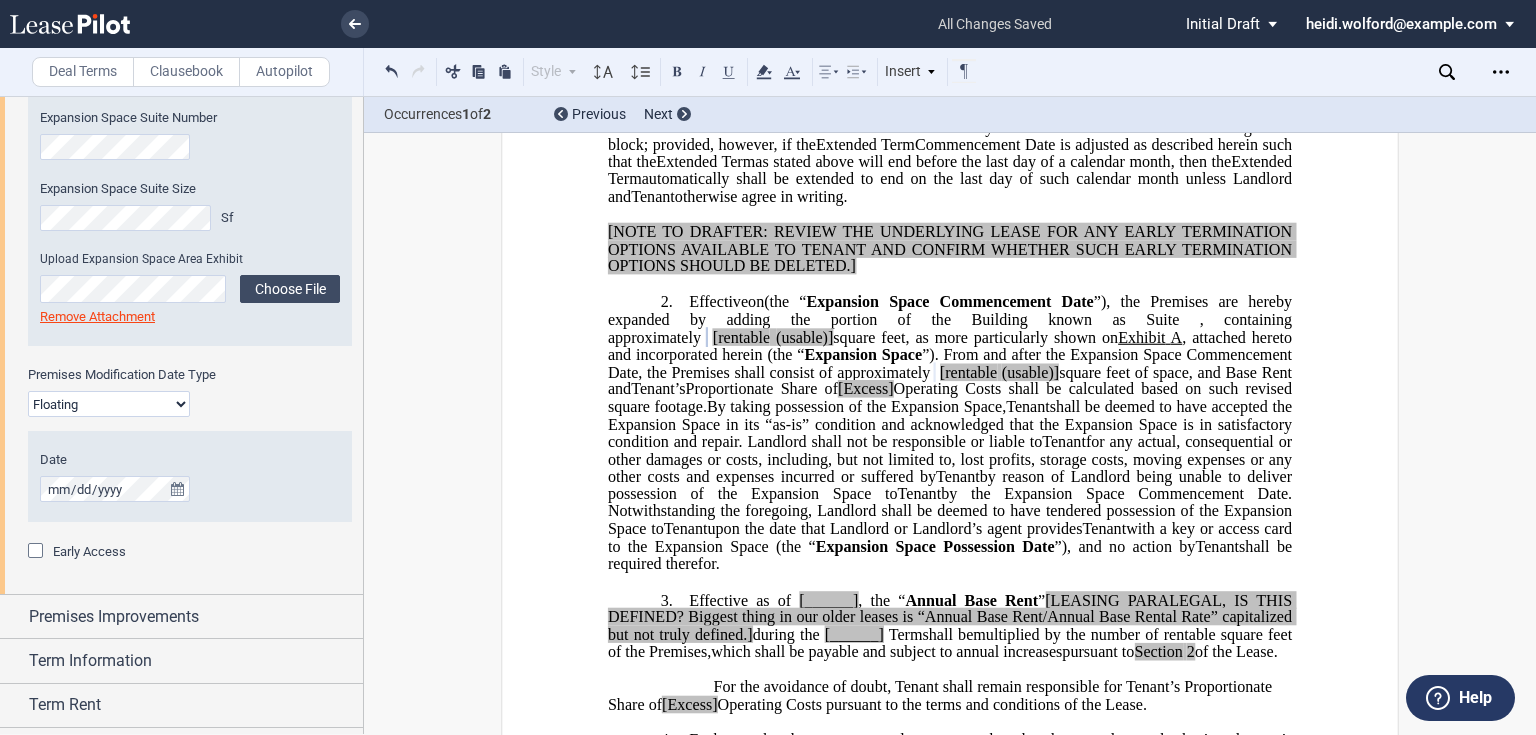 click on "Fixed
Floating" at bounding box center (109, 404) 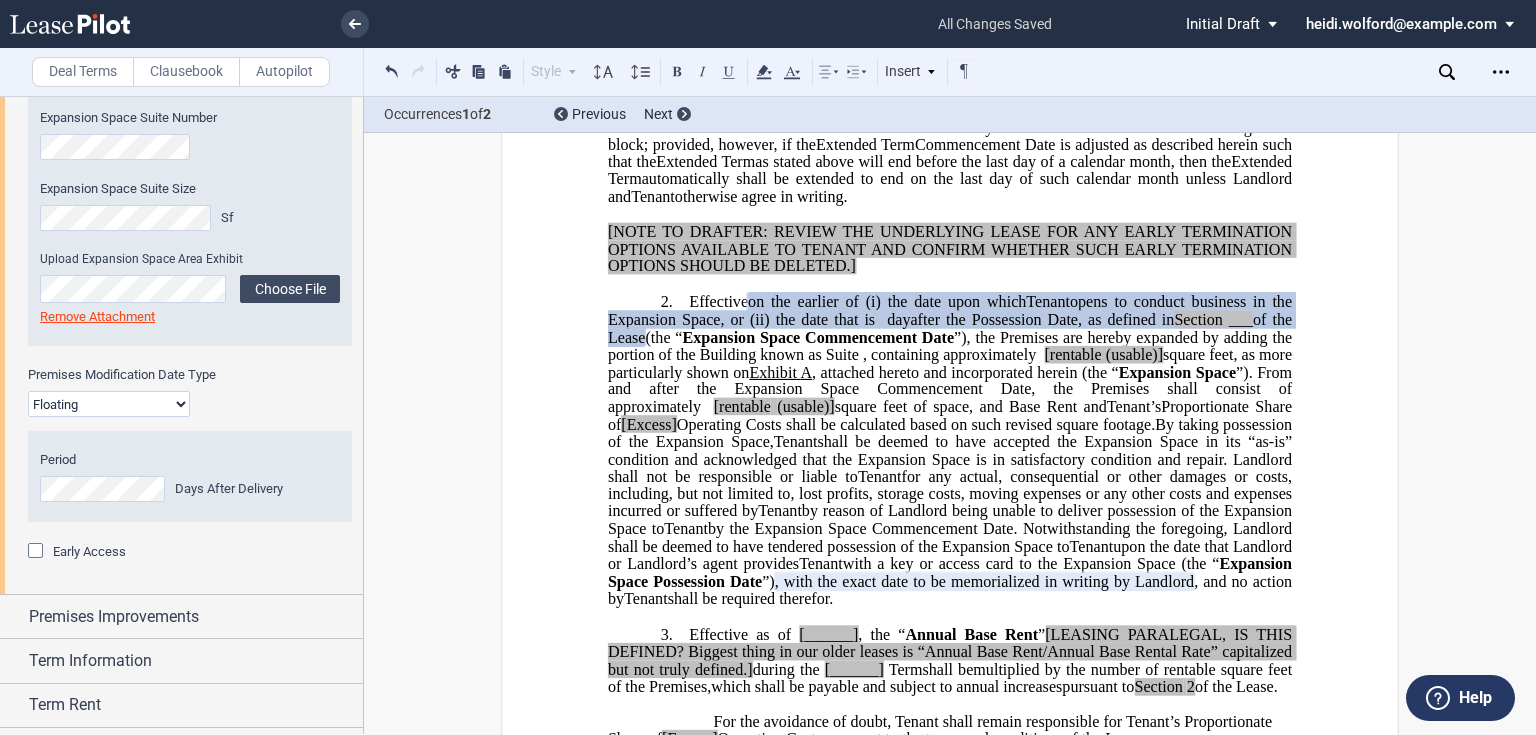 scroll, scrollTop: 1562, scrollLeft: 0, axis: vertical 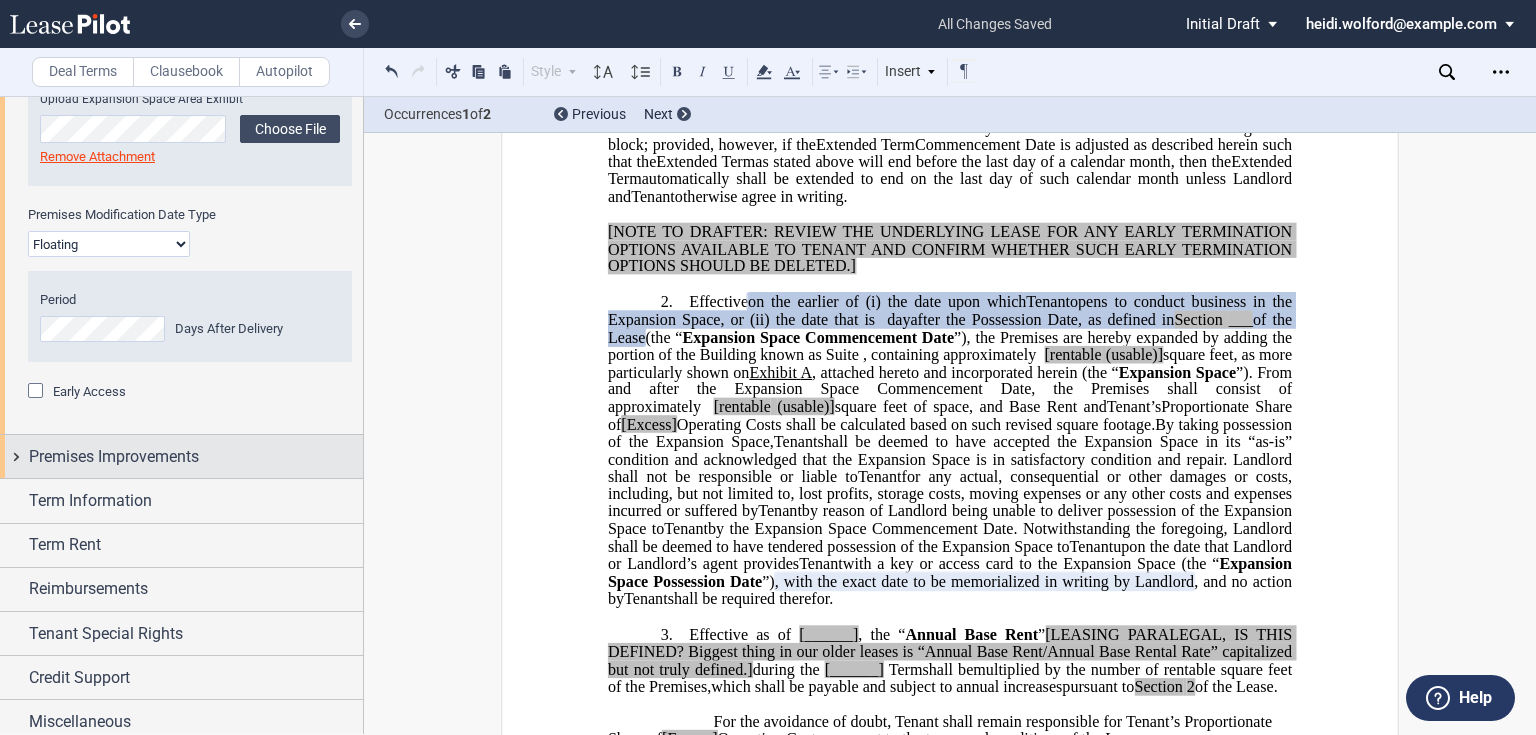 click on "Premises Improvements" at bounding box center (114, 457) 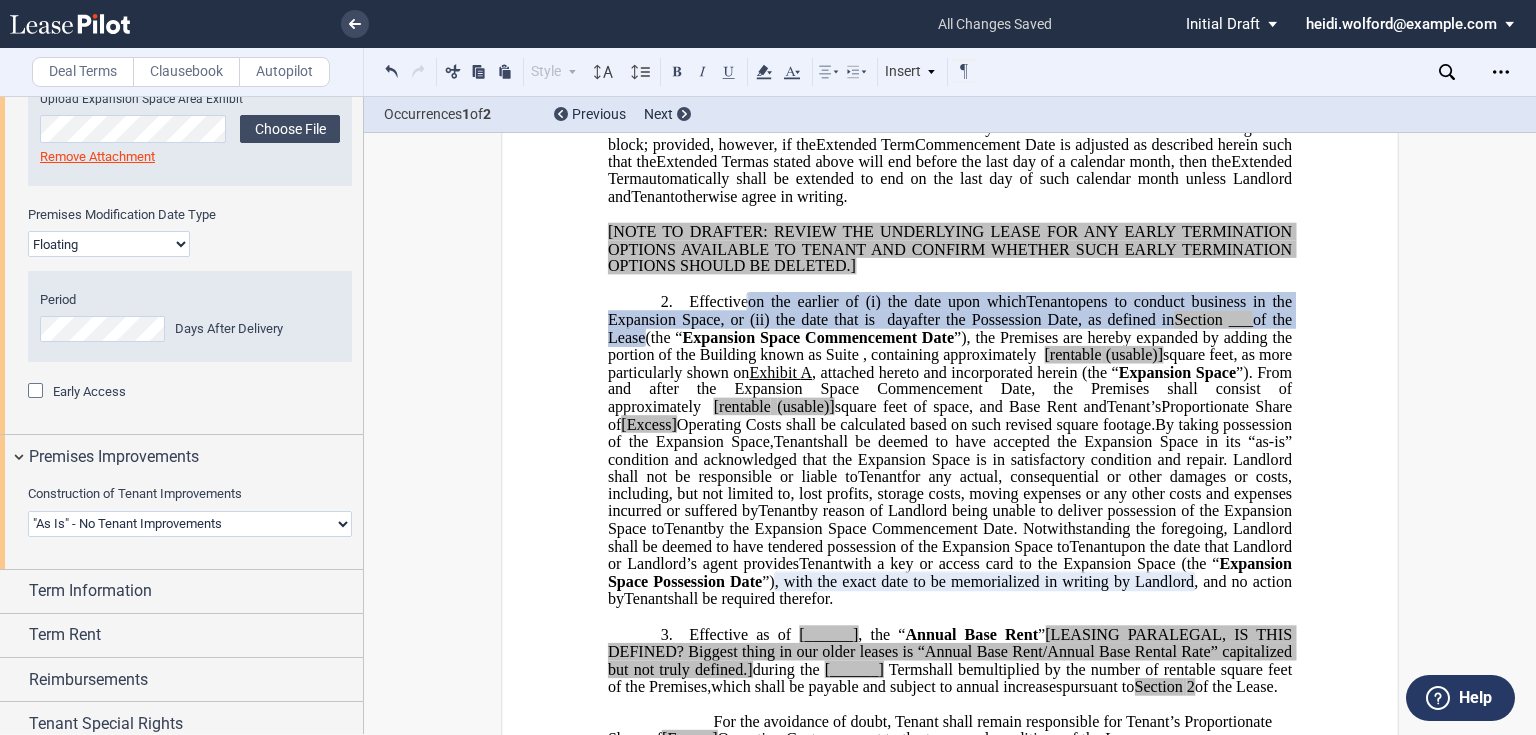 scroll, scrollTop: 1642, scrollLeft: 0, axis: vertical 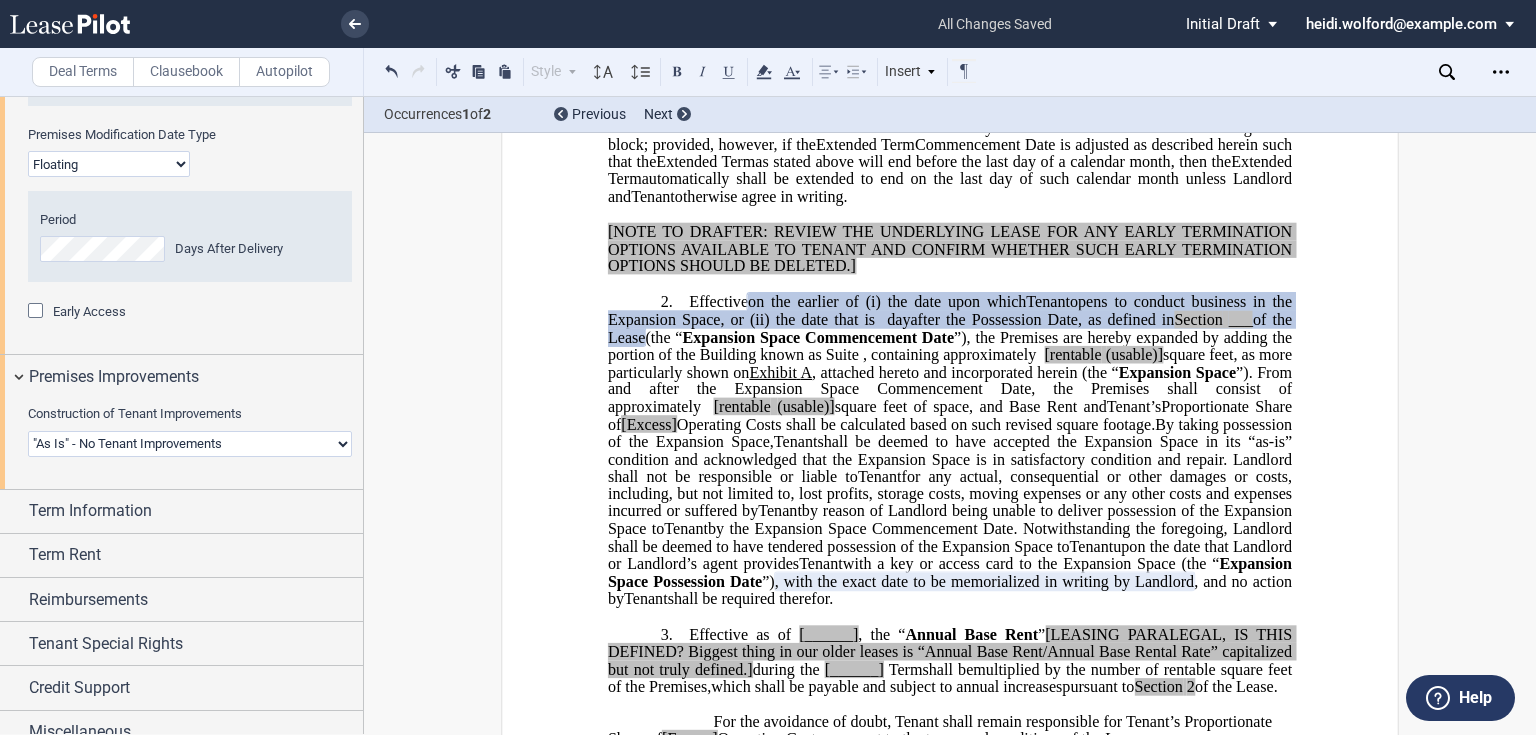 click on "Landlord Constructs Tenant Improvements
Tenant Constructs Tenant Improvements
"As Is" - No Tenant Improvements" at bounding box center [190, 444] 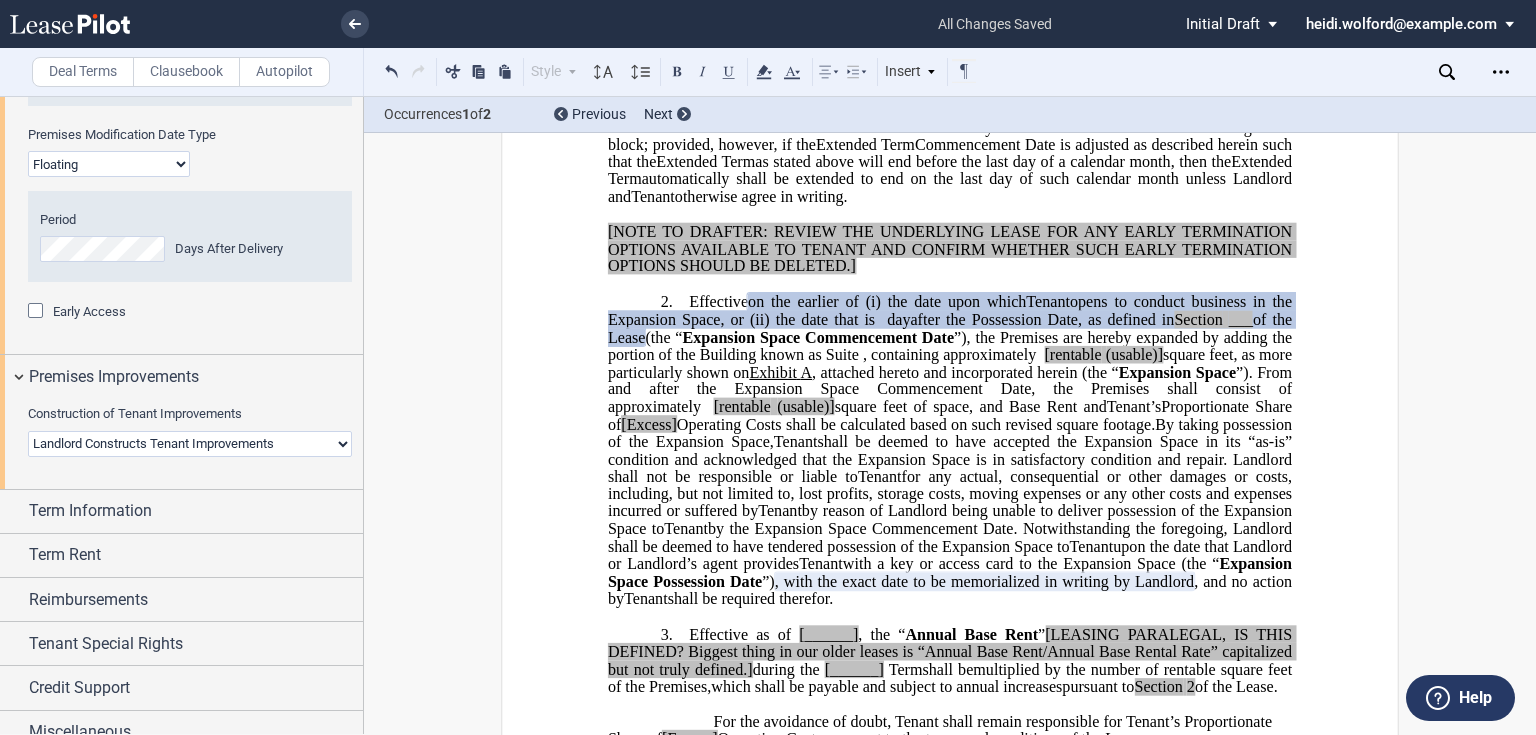 click on "Landlord Constructs Tenant Improvements
Tenant Constructs Tenant Improvements
"As Is" - No Tenant Improvements" at bounding box center (190, 444) 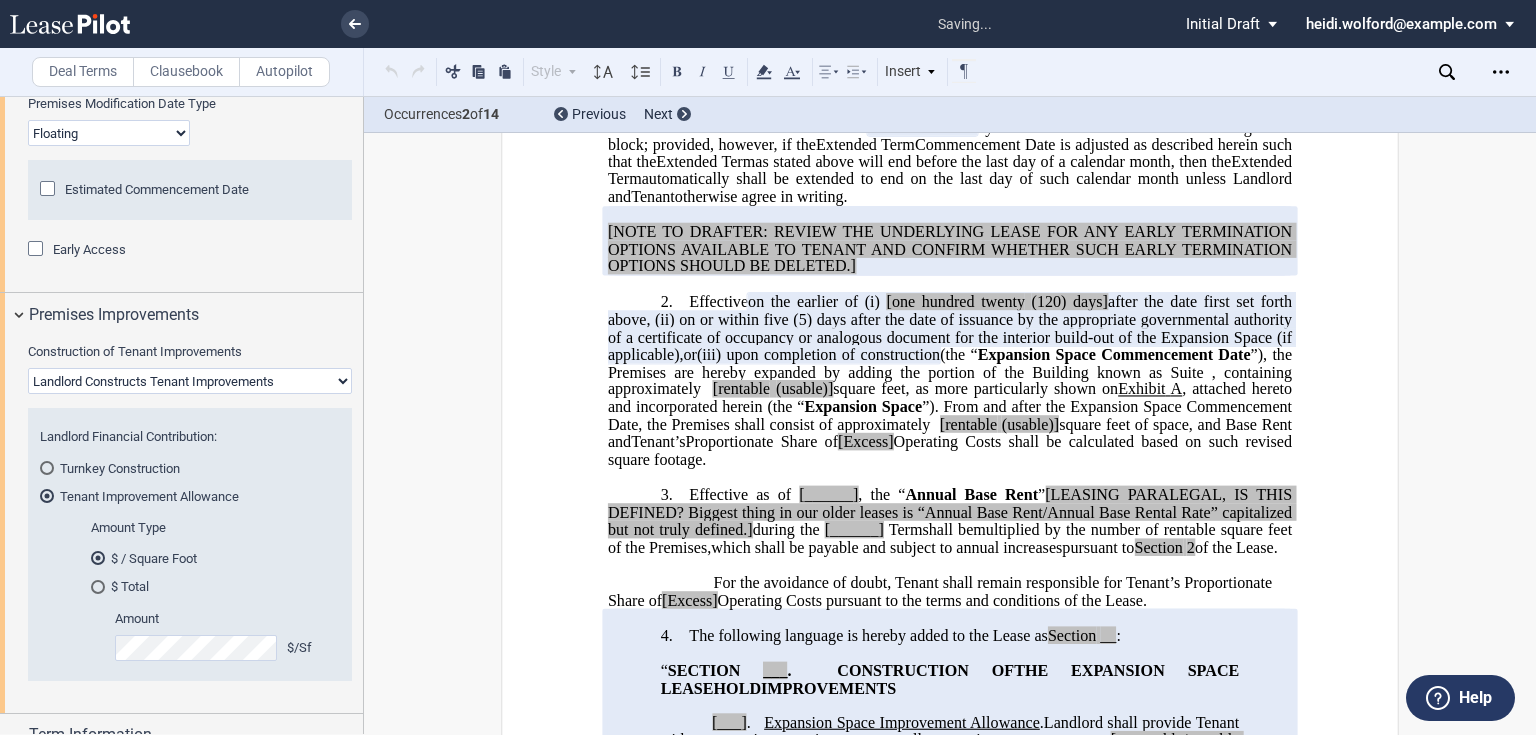 scroll, scrollTop: 1722, scrollLeft: 0, axis: vertical 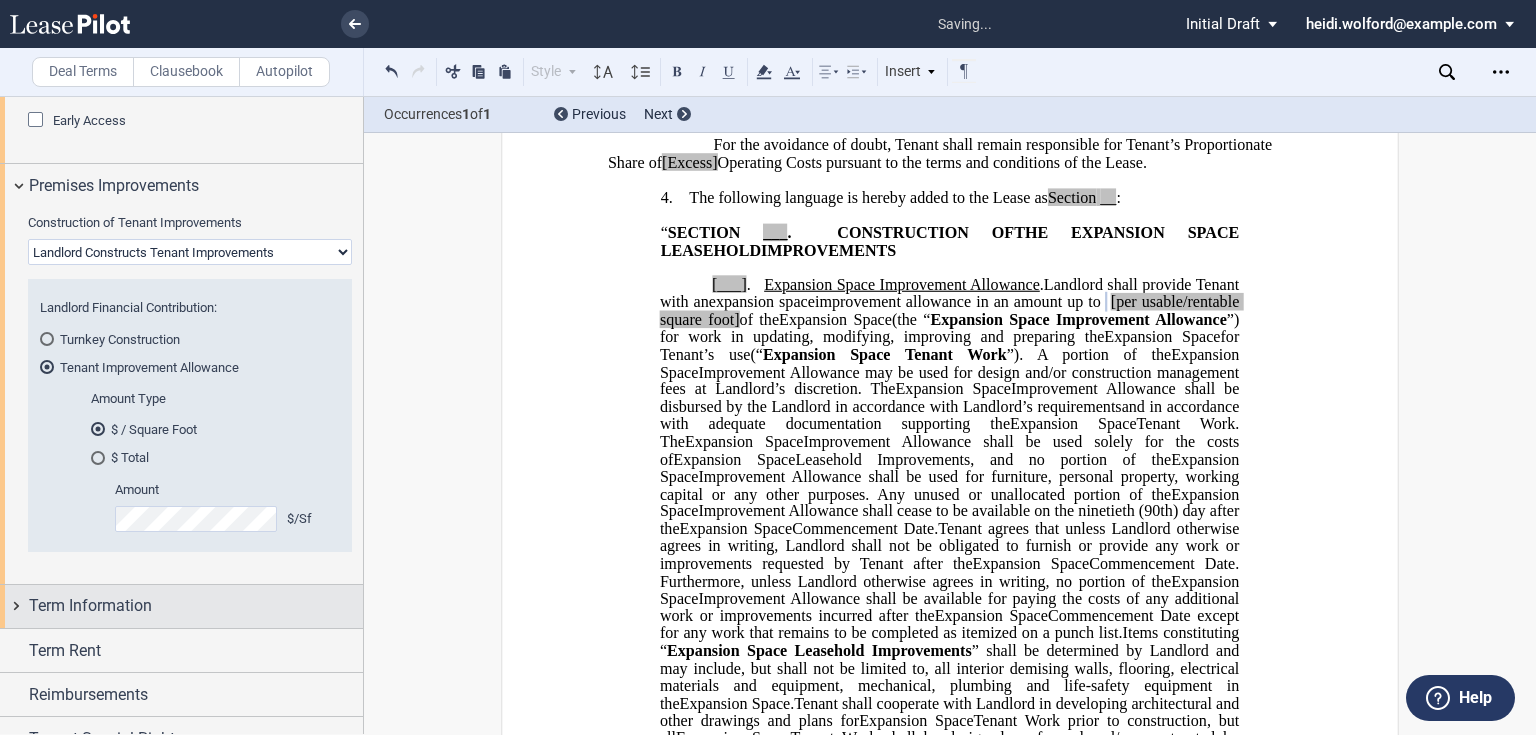 click on "Term Information" at bounding box center [90, 606] 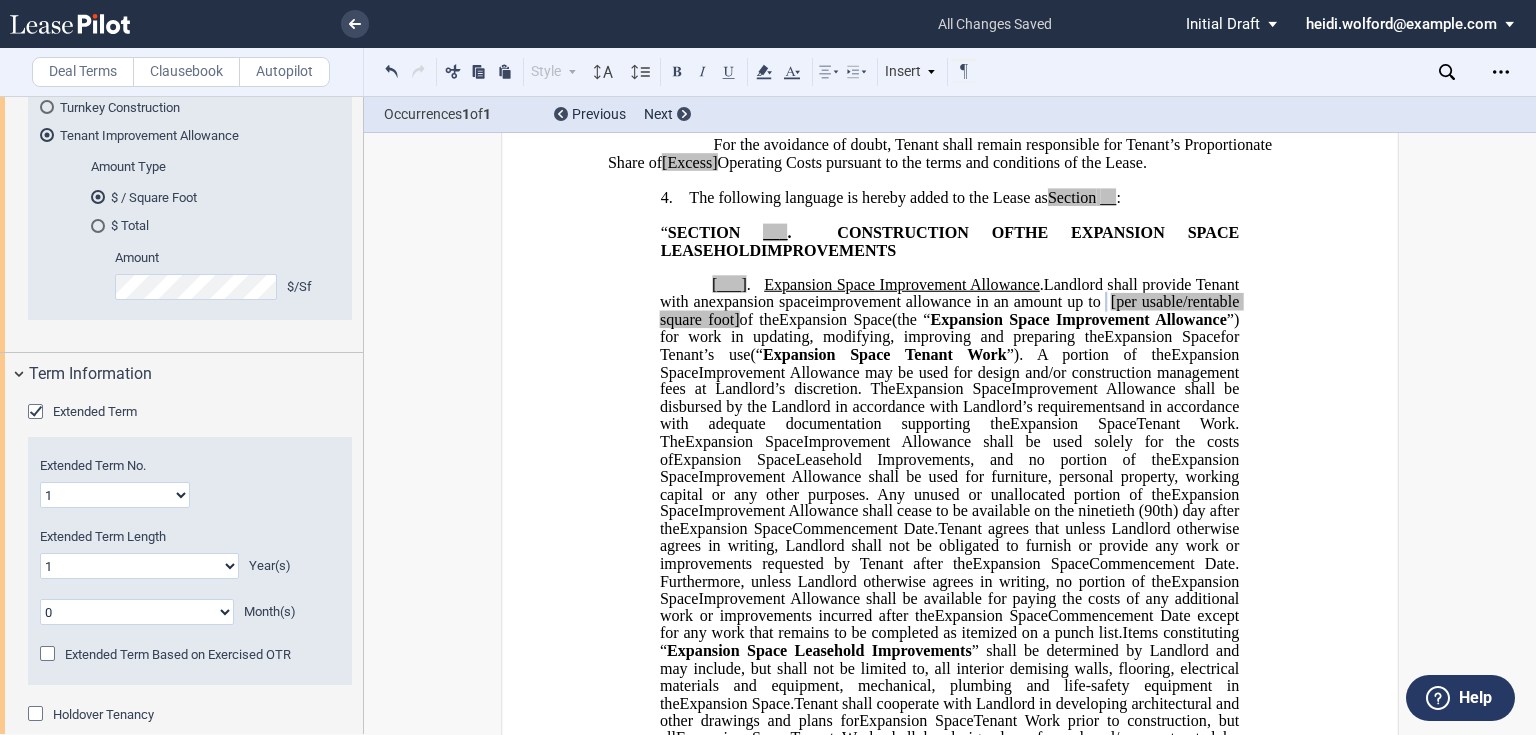 scroll, scrollTop: 2122, scrollLeft: 0, axis: vertical 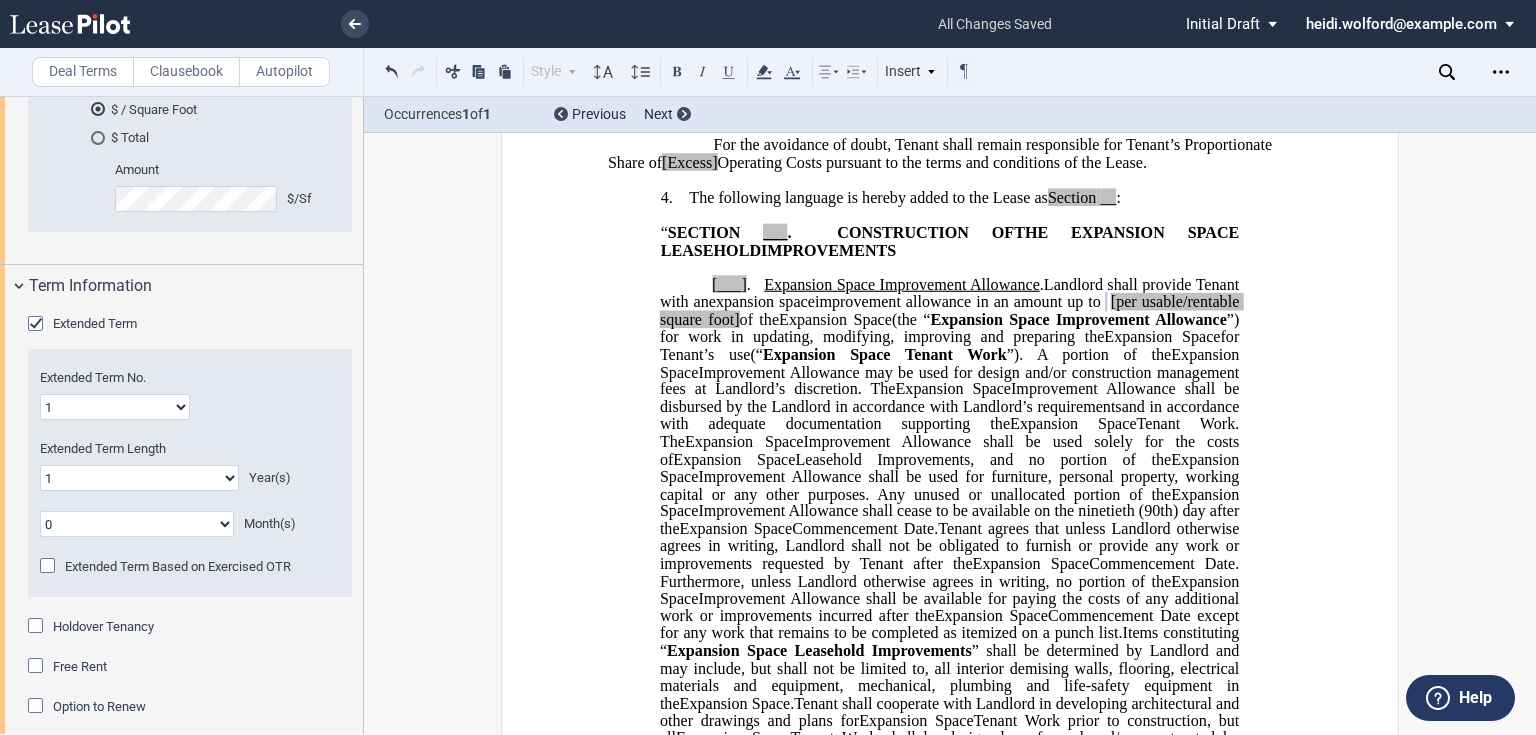 click on "0 1 2 3 4 5 6 7 8 9 10 11 12 13 14 15 16 17 18 19 20" 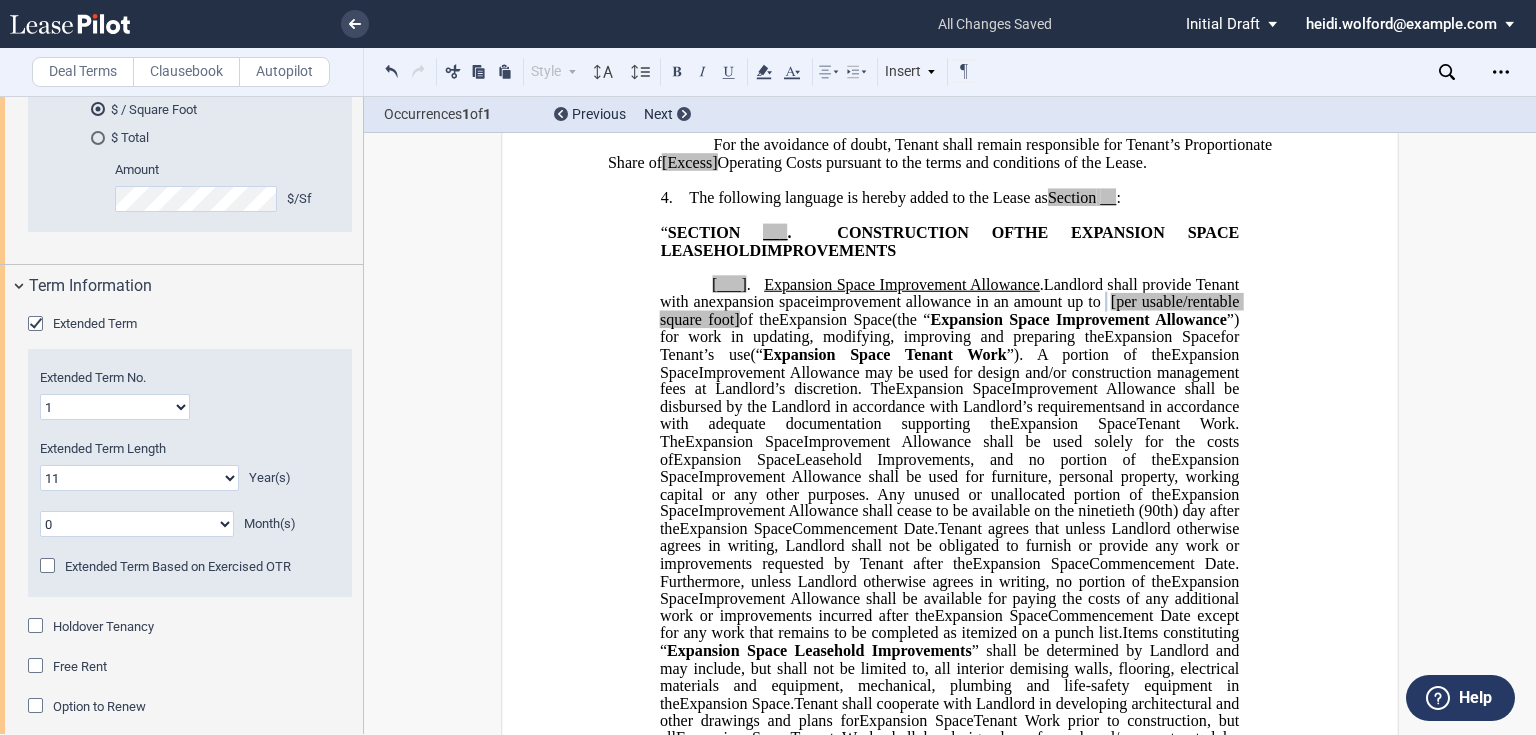 click on "0 1 2 3 4 5 6 7 8 9 10 11 12 13 14 15 16 17 18 19 20" 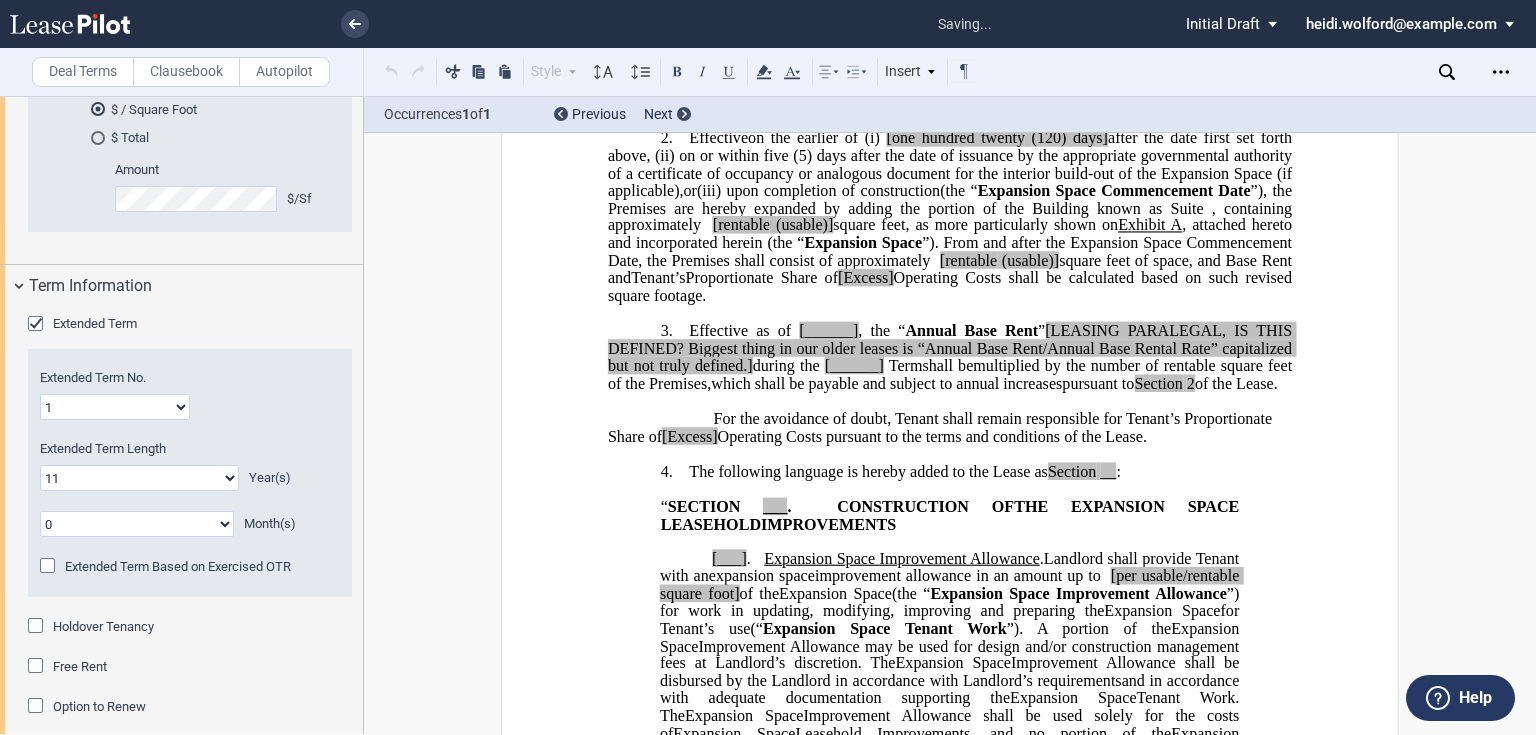 scroll, scrollTop: 256, scrollLeft: 0, axis: vertical 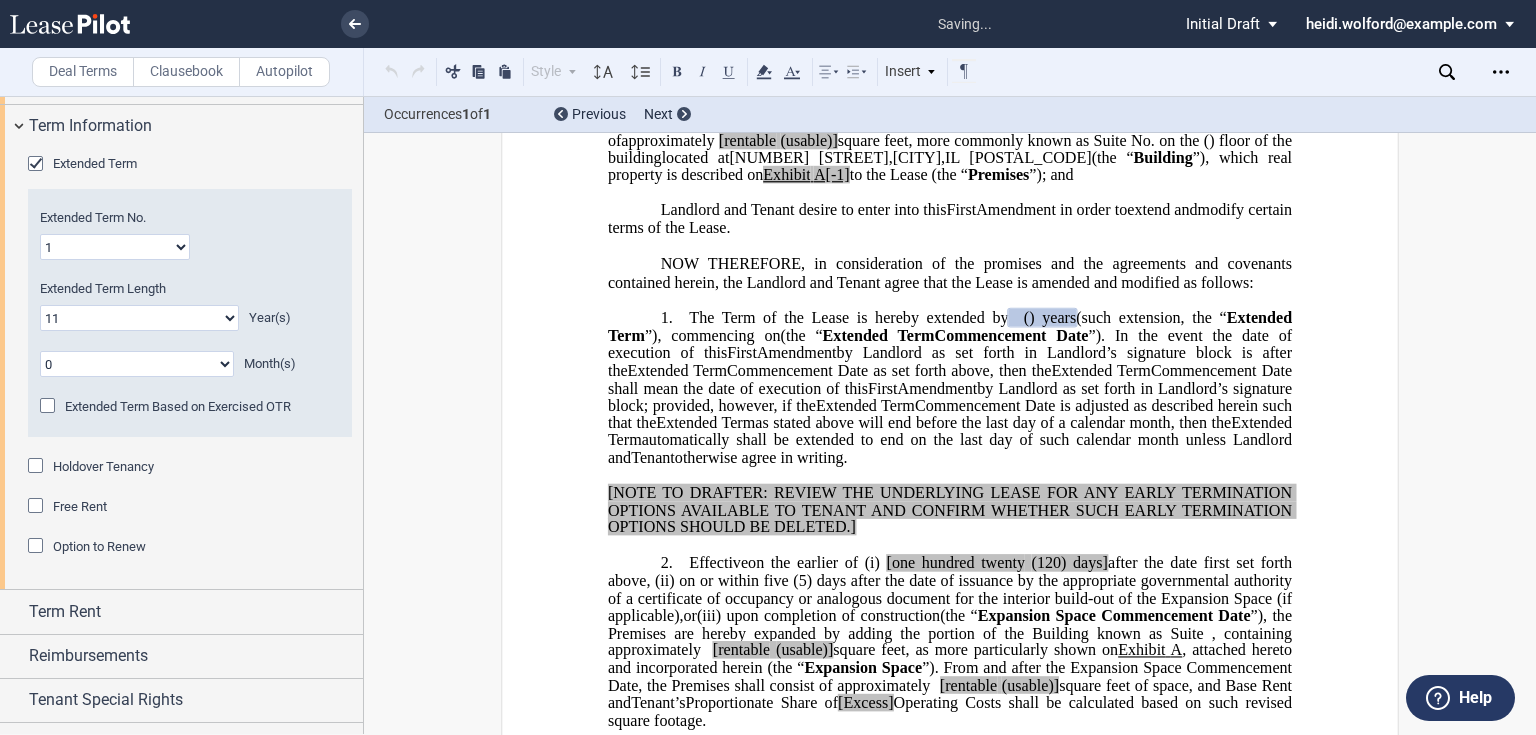 click 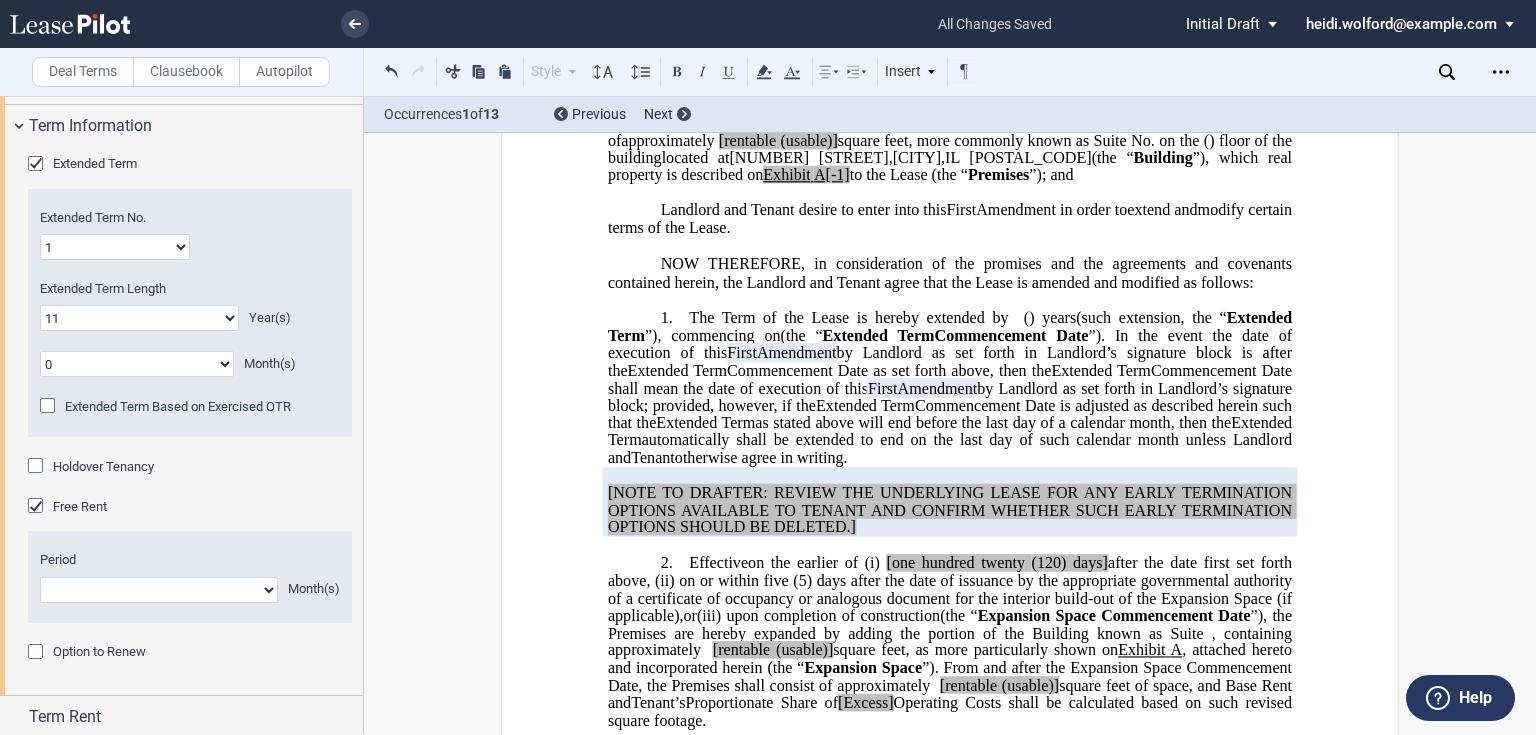 click on "1 2 3 4 5 6 7 8 9 10 11" 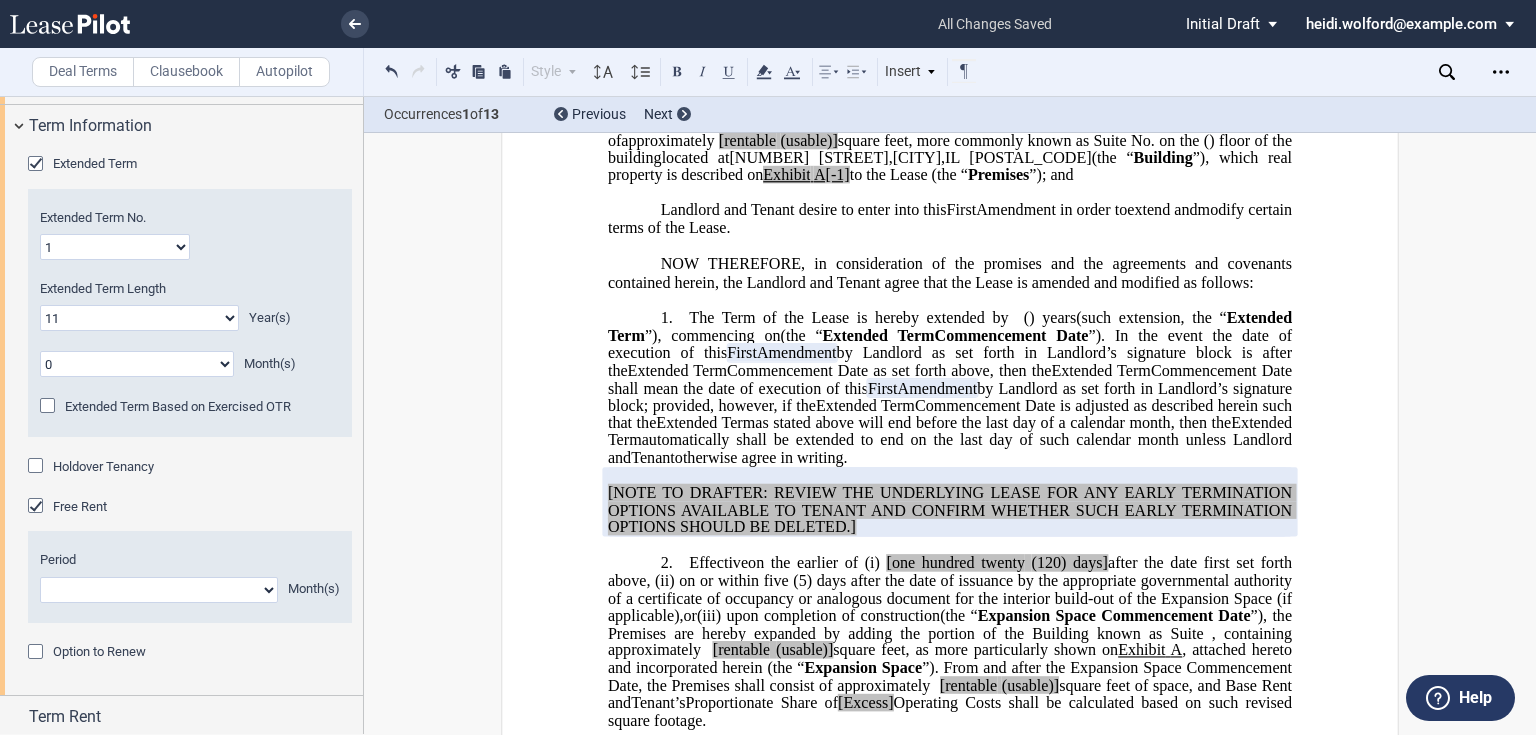 select on "number:6" 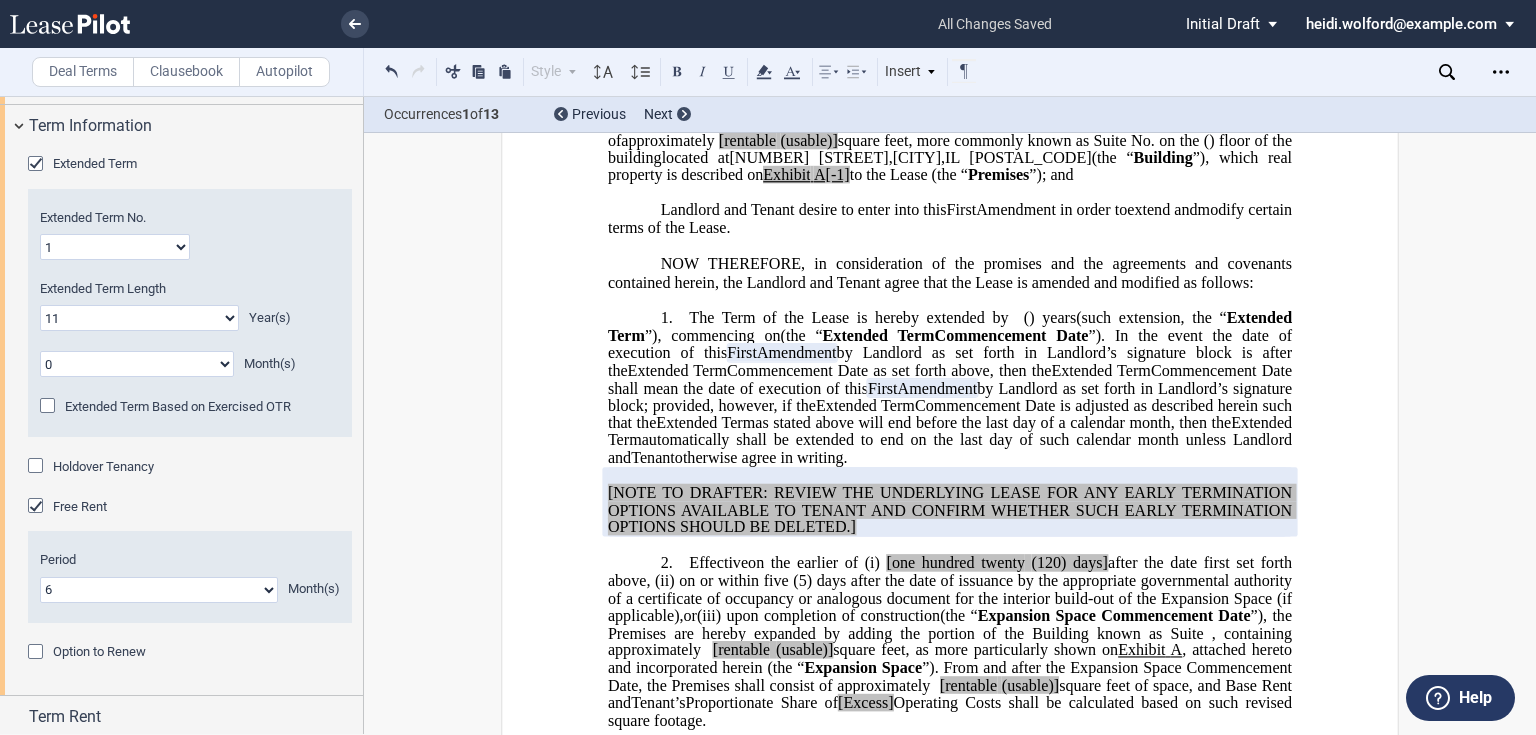click on "1 2 3 4 5 6 7 8 9 10 11" 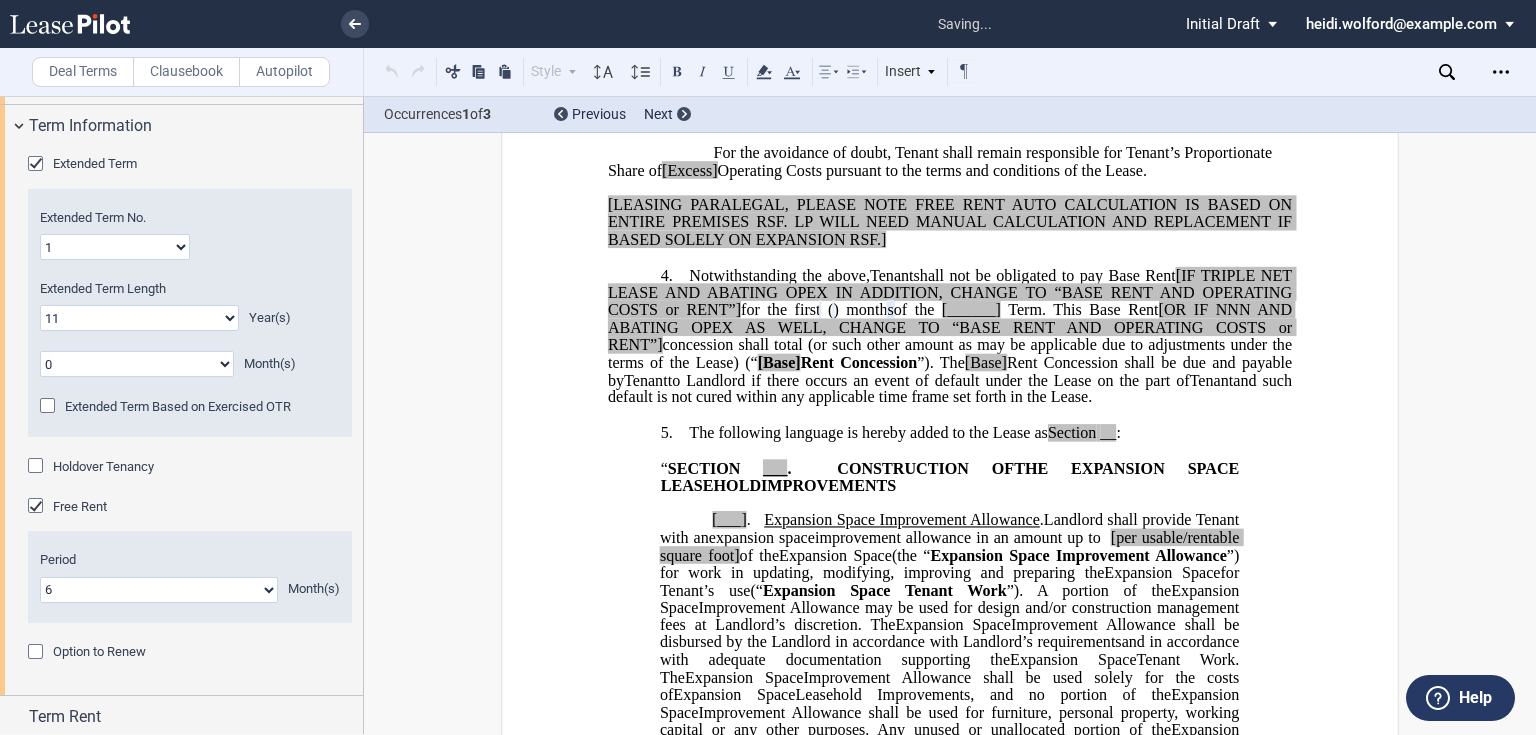 scroll, scrollTop: 955, scrollLeft: 0, axis: vertical 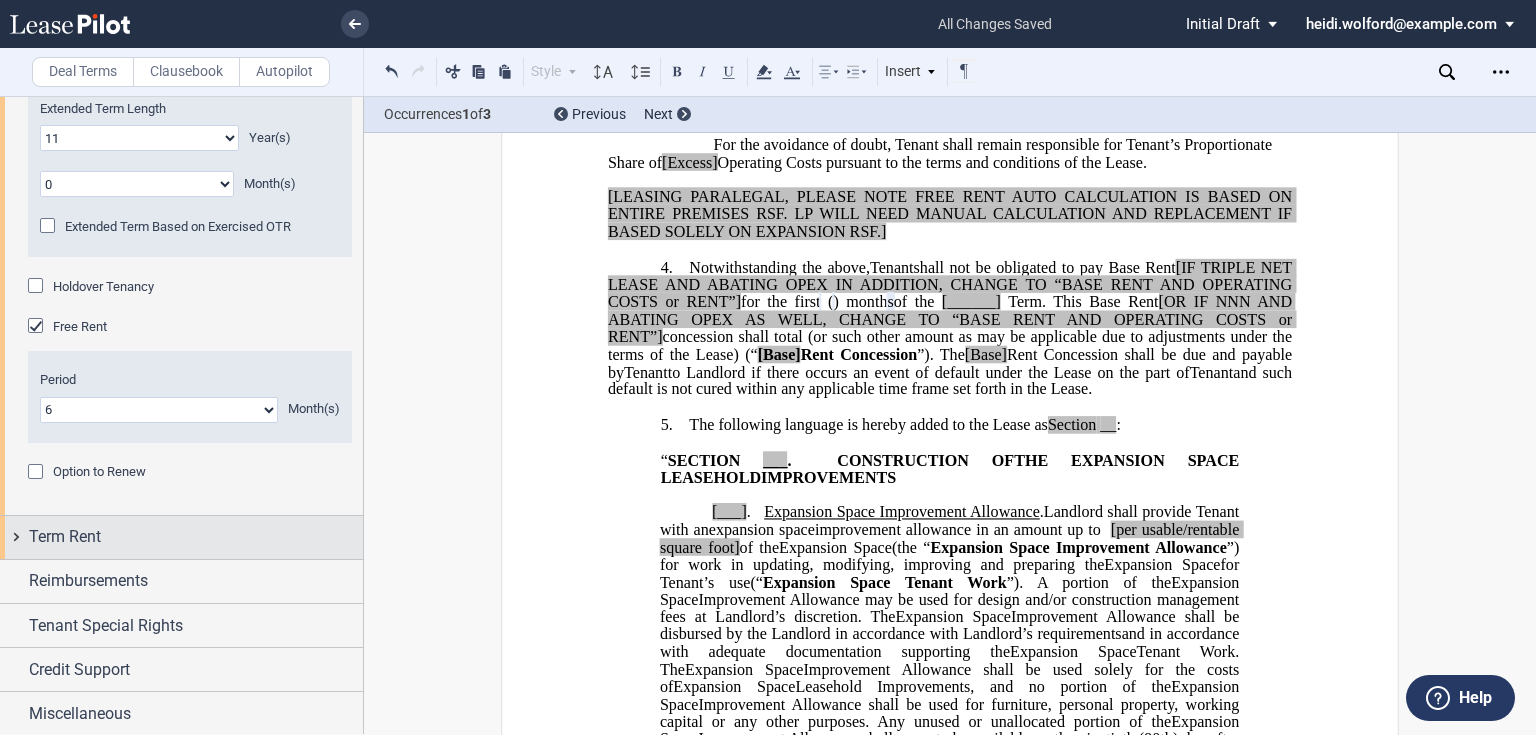 click on "Term Rent" at bounding box center [65, 537] 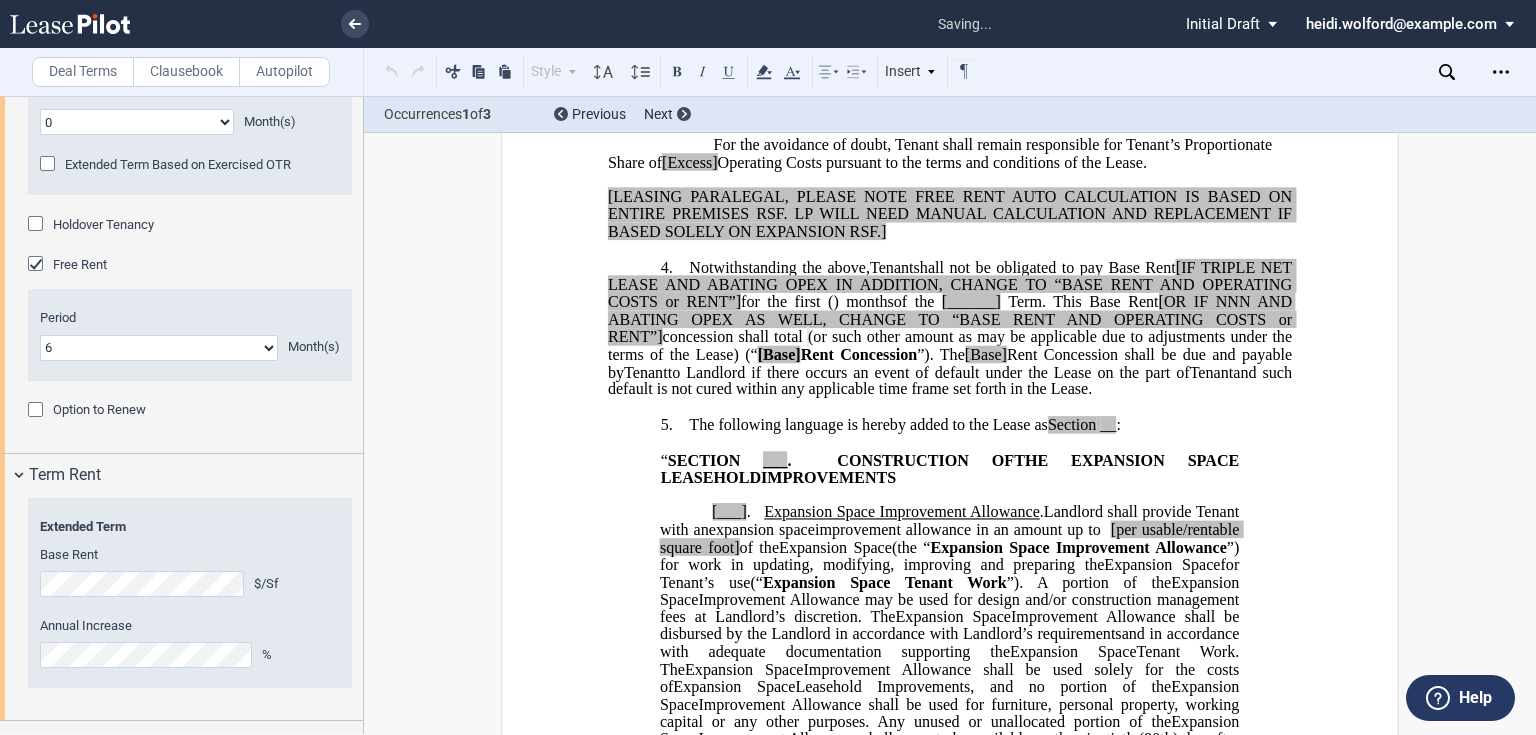 scroll, scrollTop: 2542, scrollLeft: 0, axis: vertical 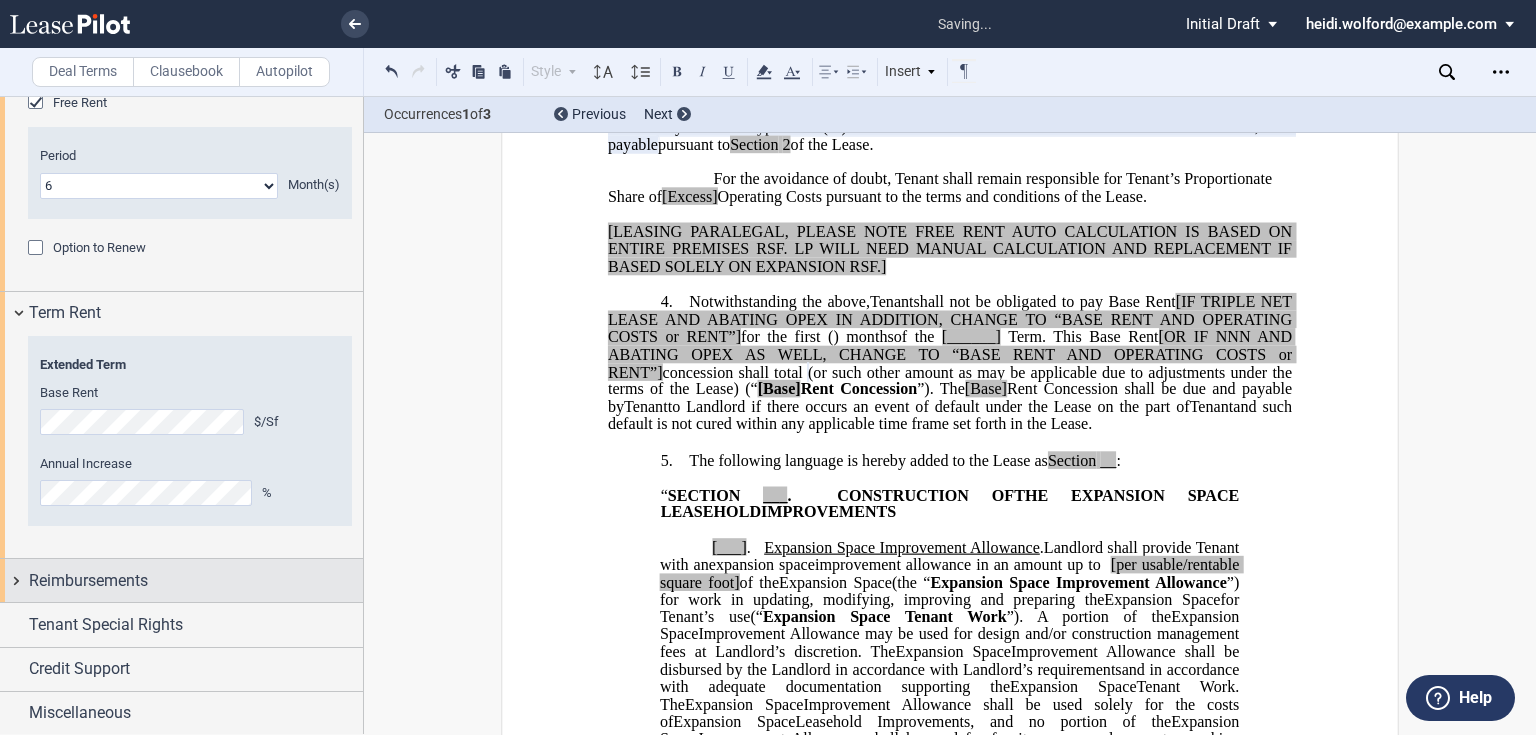 click on "Reimbursements" at bounding box center (88, 581) 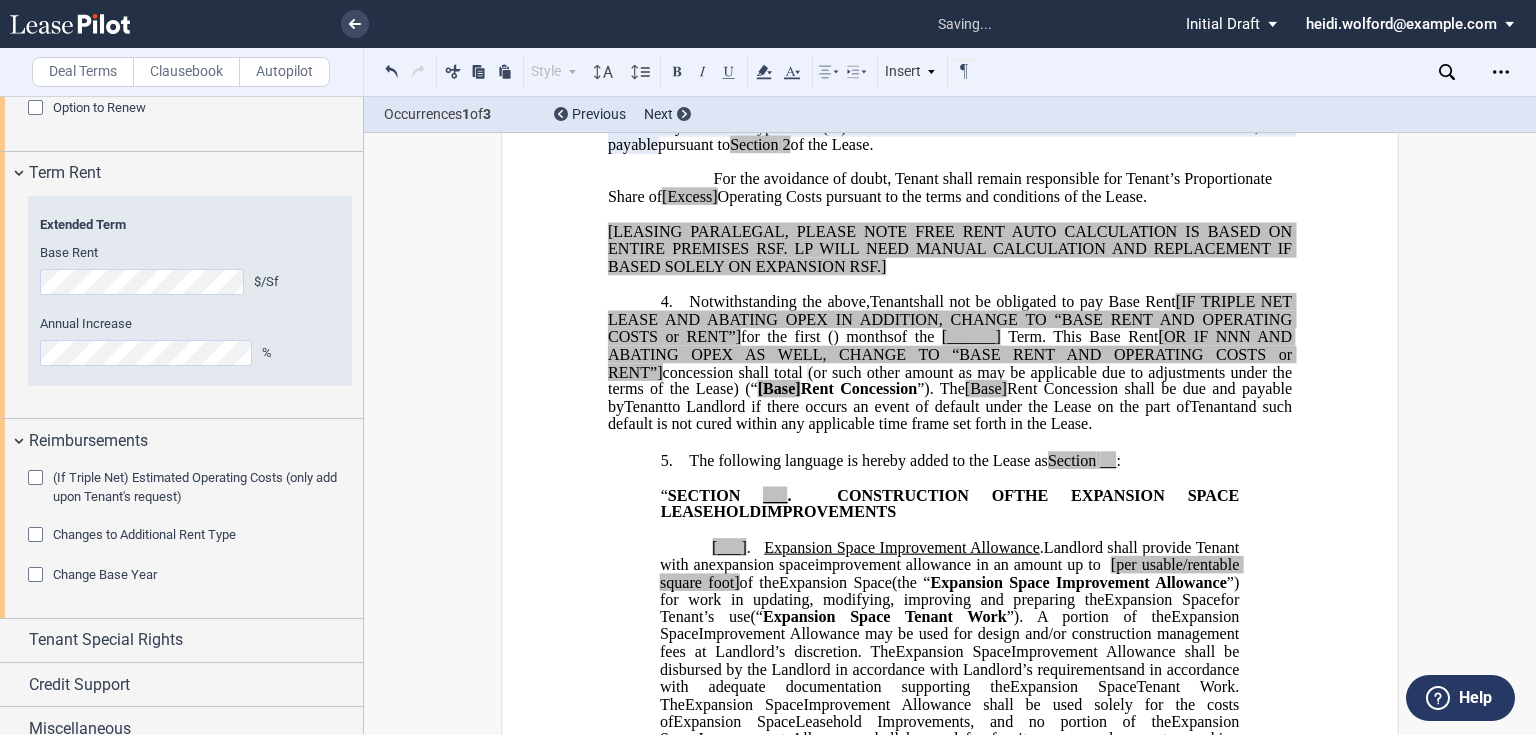 scroll, scrollTop: 2841, scrollLeft: 0, axis: vertical 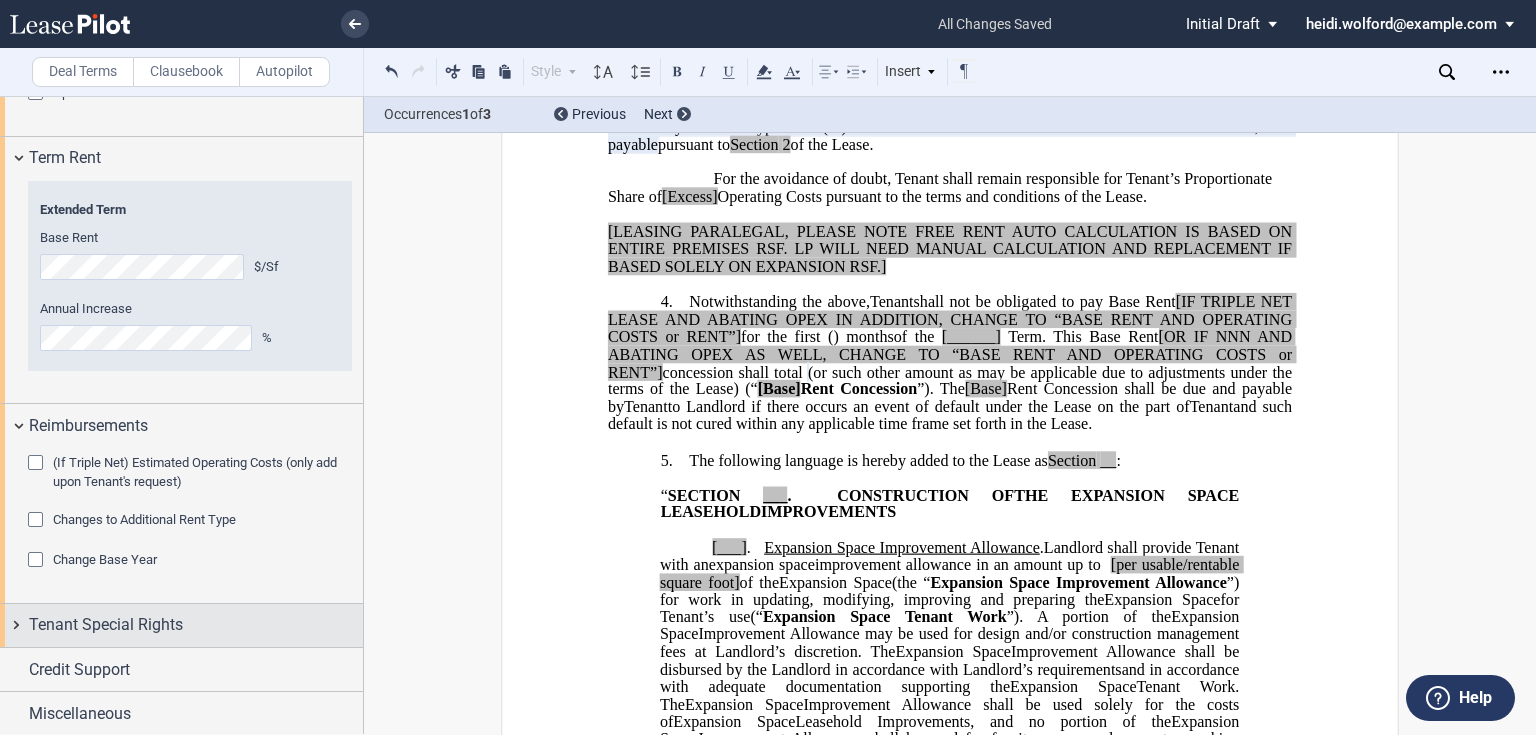 click on "Tenant Special Rights" at bounding box center (106, 625) 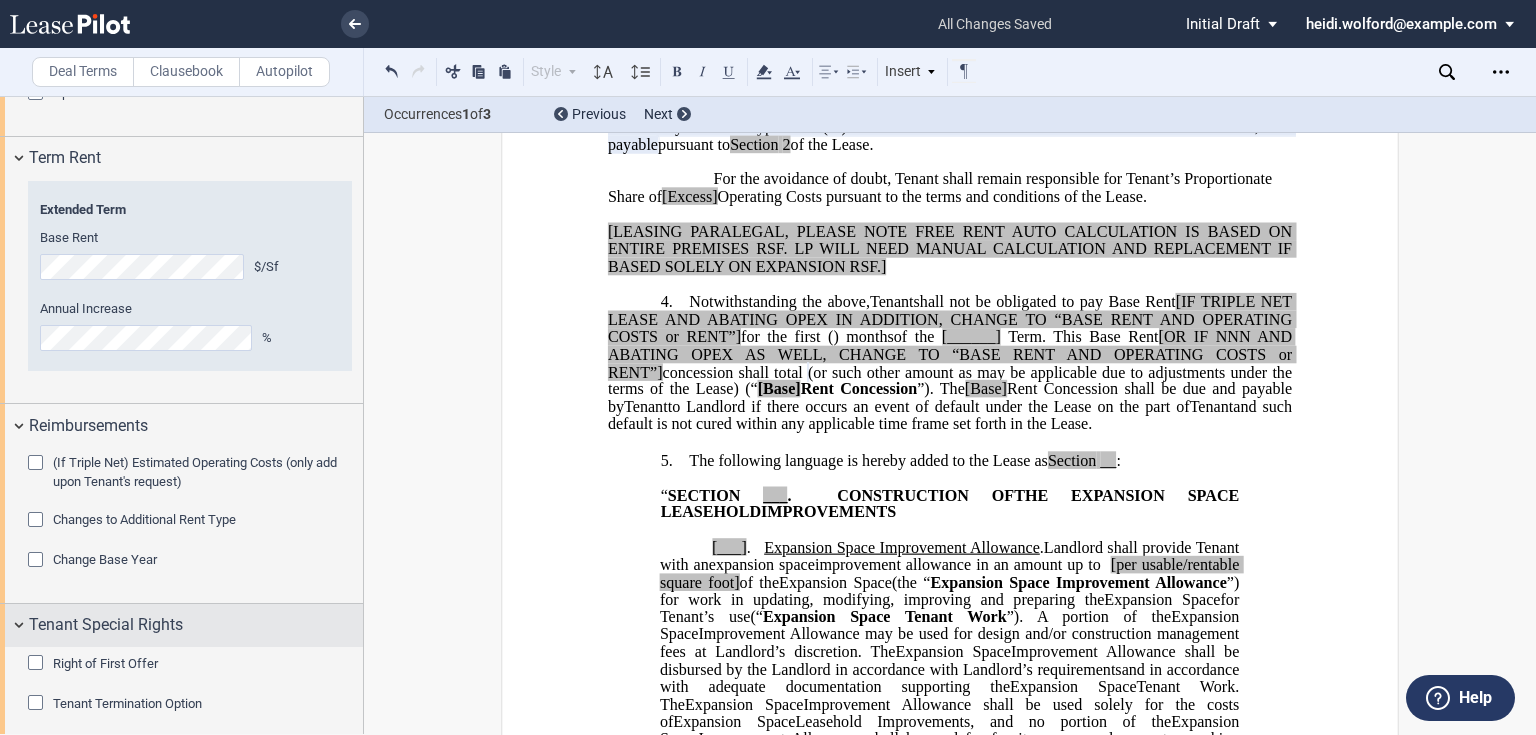 scroll, scrollTop: 2940, scrollLeft: 0, axis: vertical 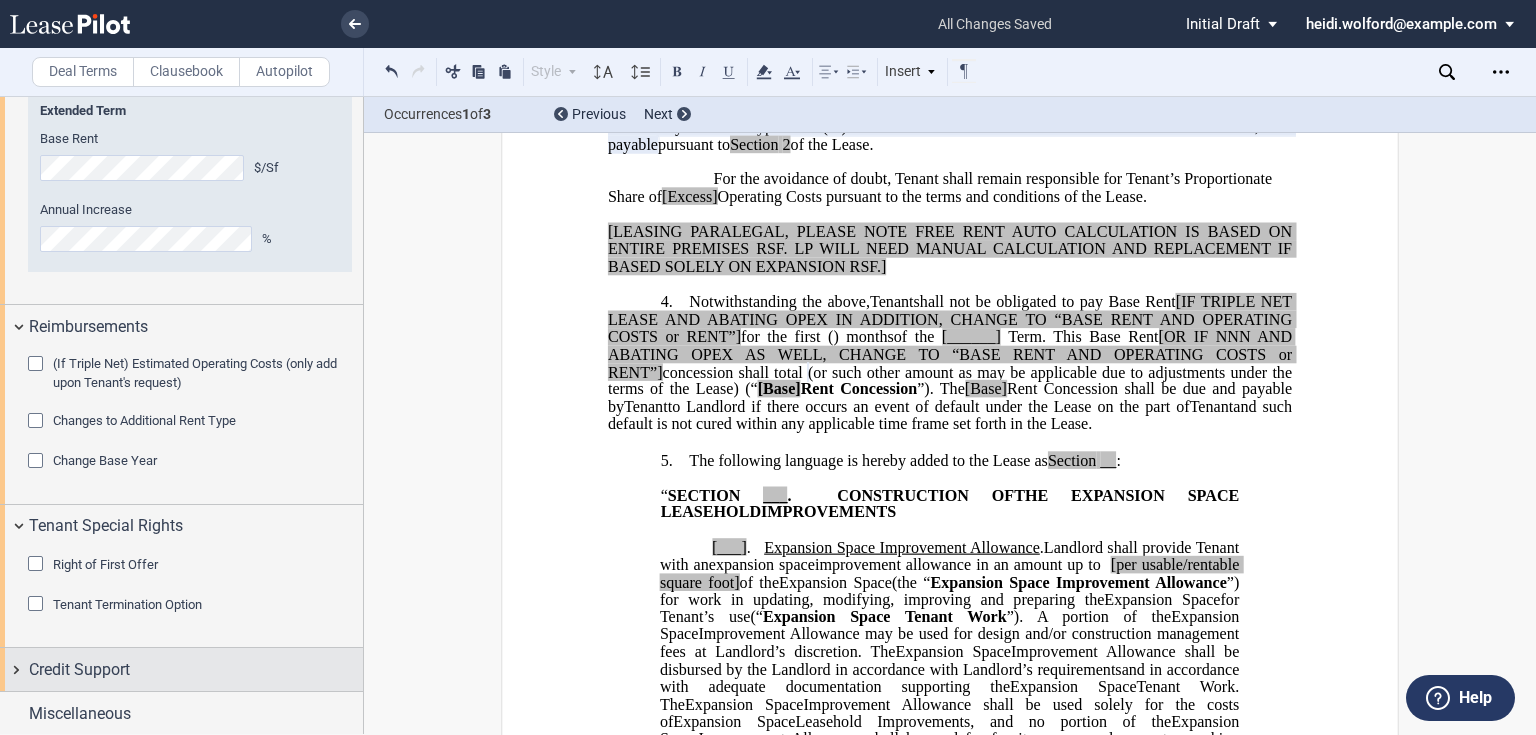 click on "Credit Support" at bounding box center (79, 670) 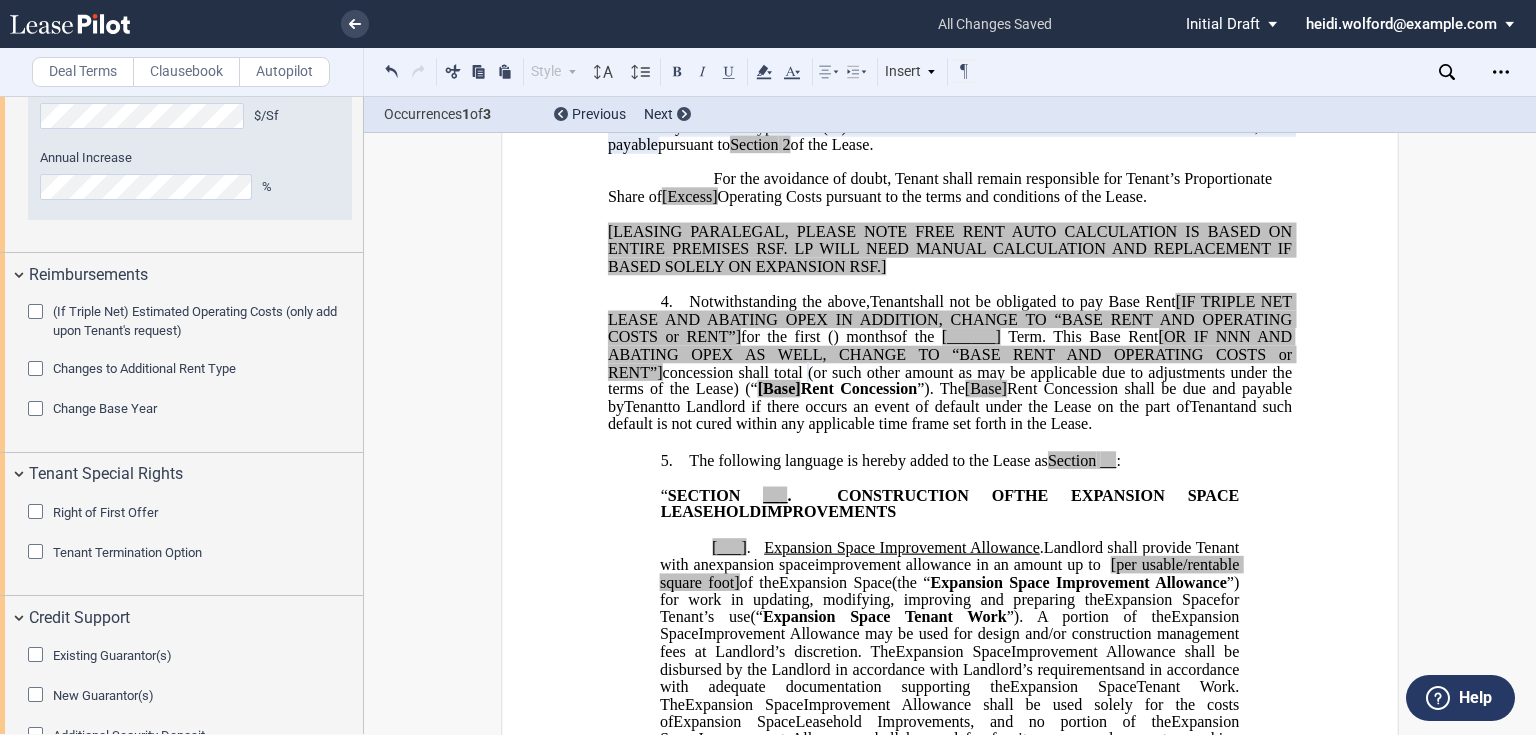 scroll, scrollTop: 3079, scrollLeft: 0, axis: vertical 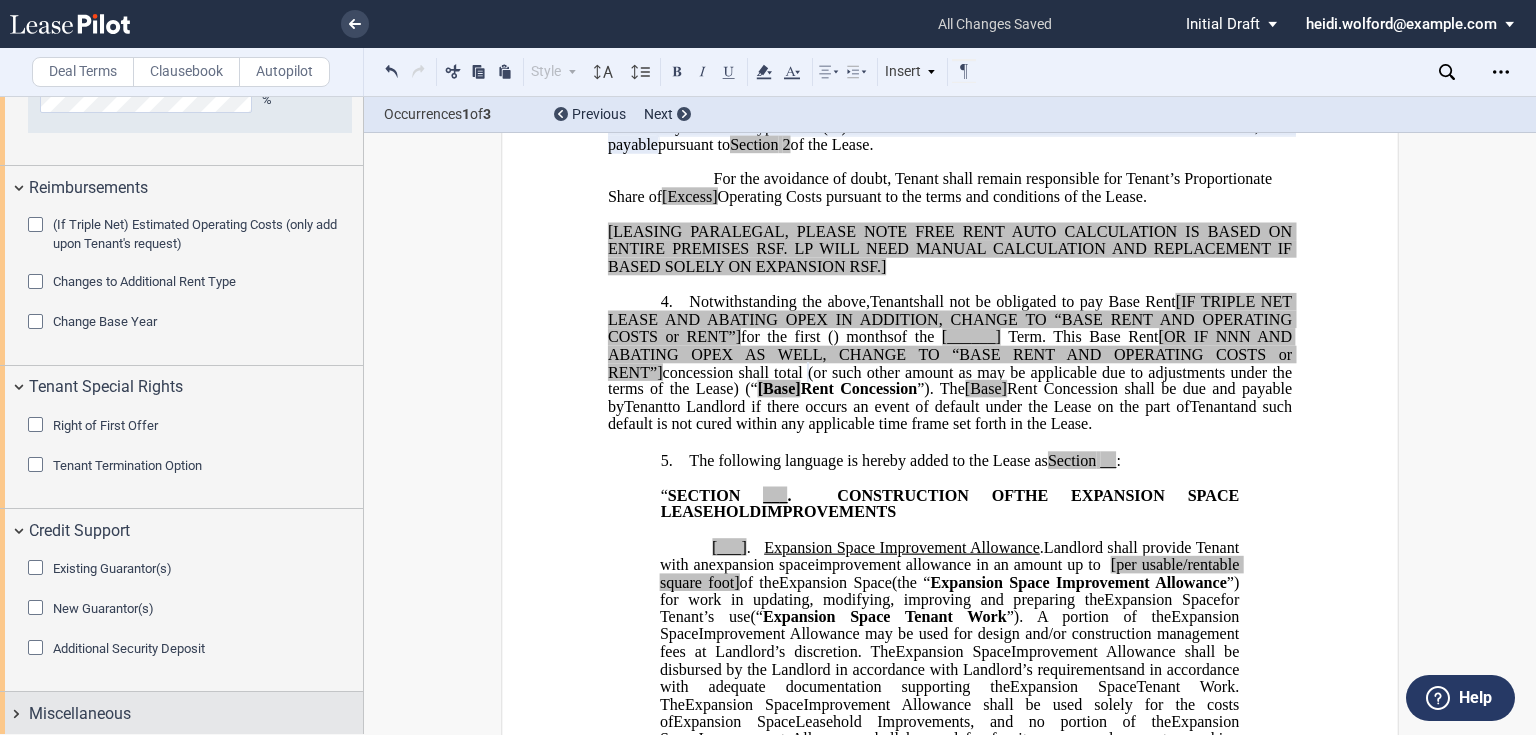 click on "Miscellaneous" at bounding box center (80, 714) 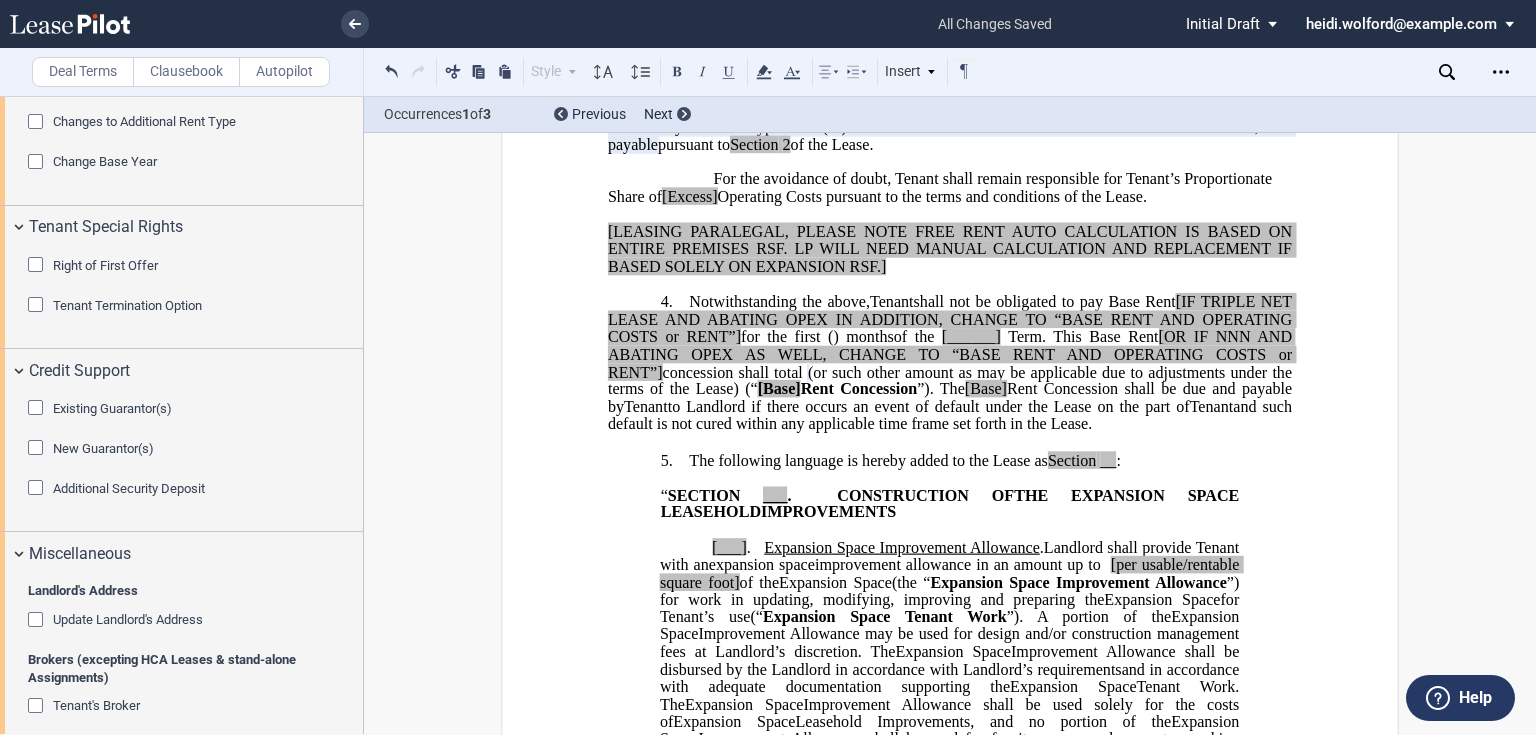 scroll, scrollTop: 3319, scrollLeft: 0, axis: vertical 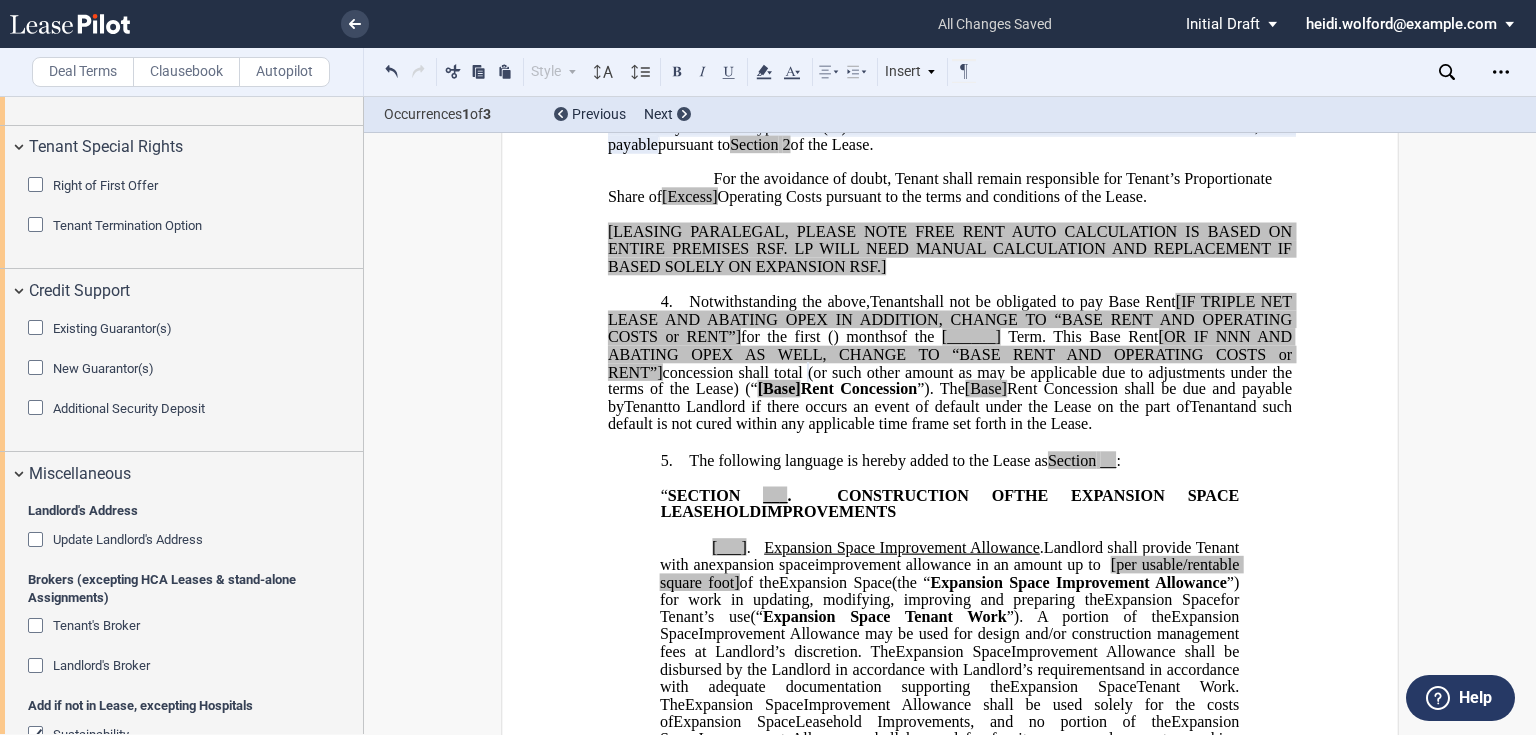 click 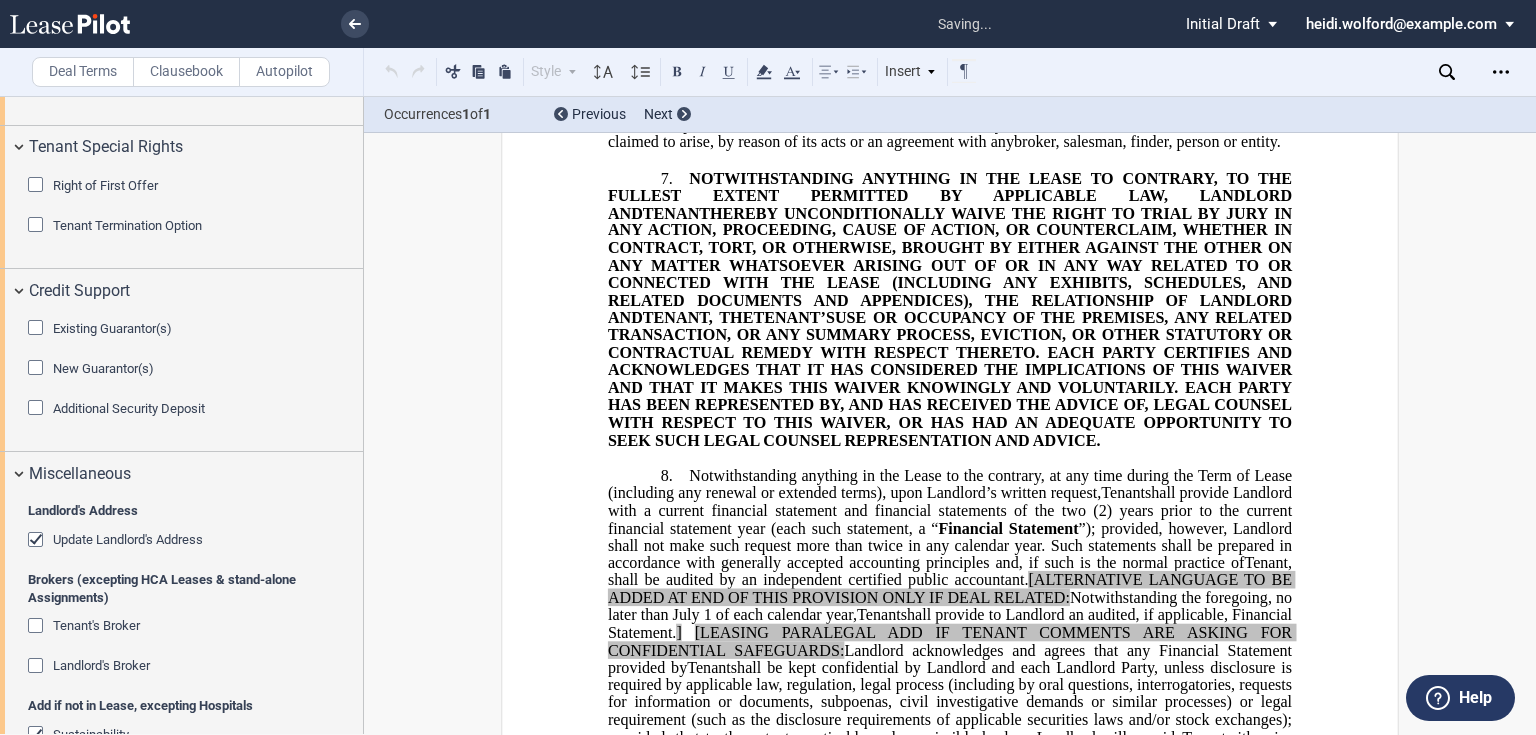 scroll, scrollTop: 4779, scrollLeft: 0, axis: vertical 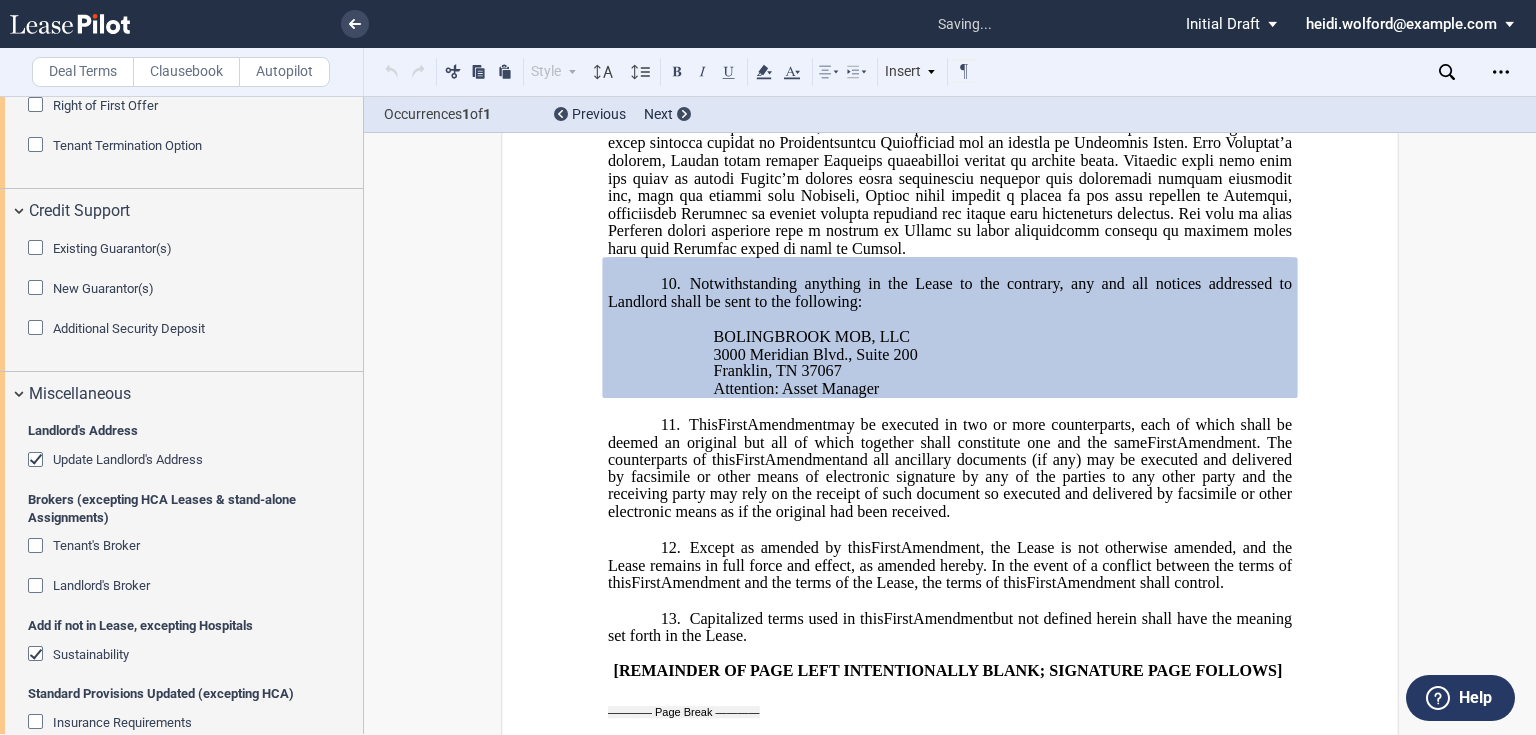click at bounding box center [38, 548] 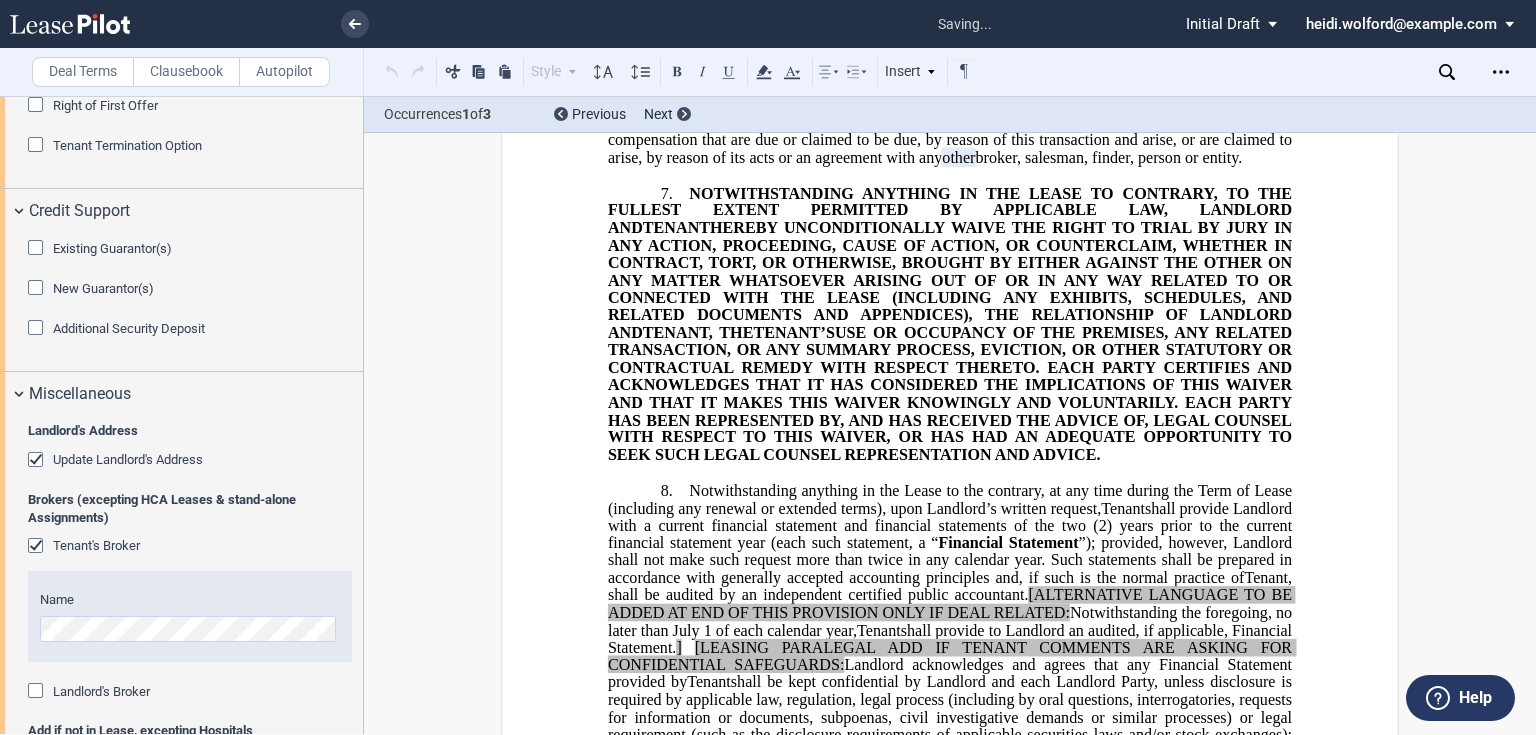 scroll, scrollTop: 3568, scrollLeft: 0, axis: vertical 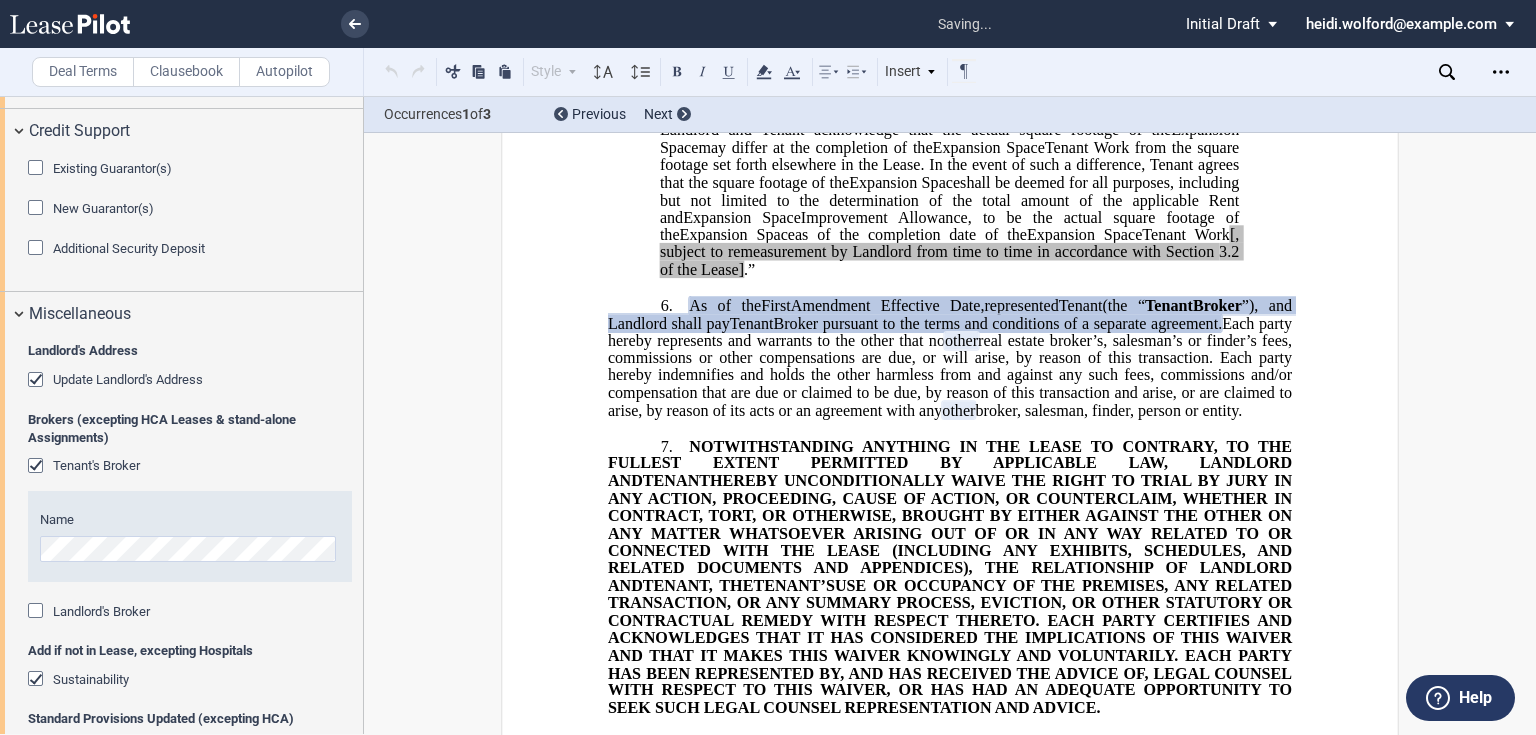 click at bounding box center (38, 613) 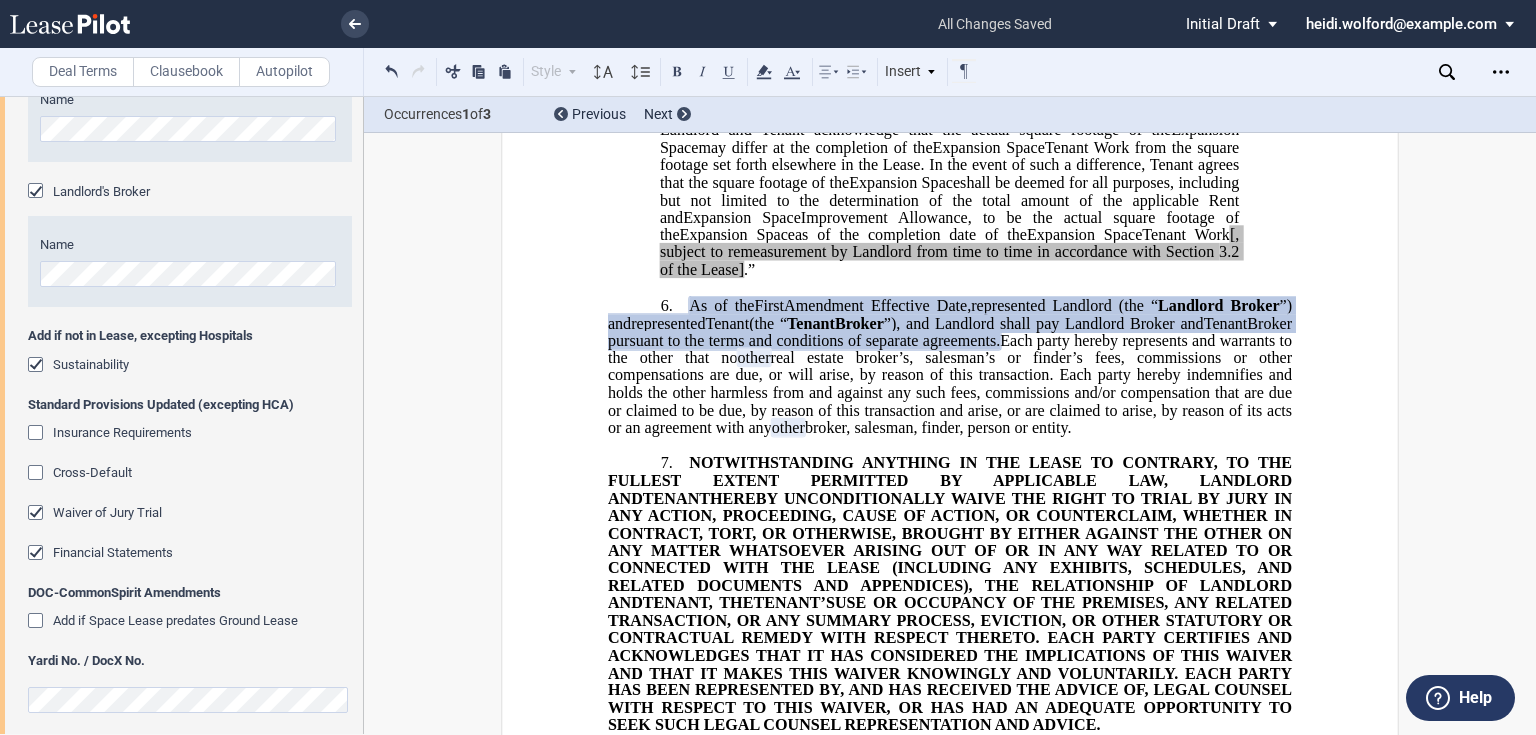 scroll, scrollTop: 3909, scrollLeft: 0, axis: vertical 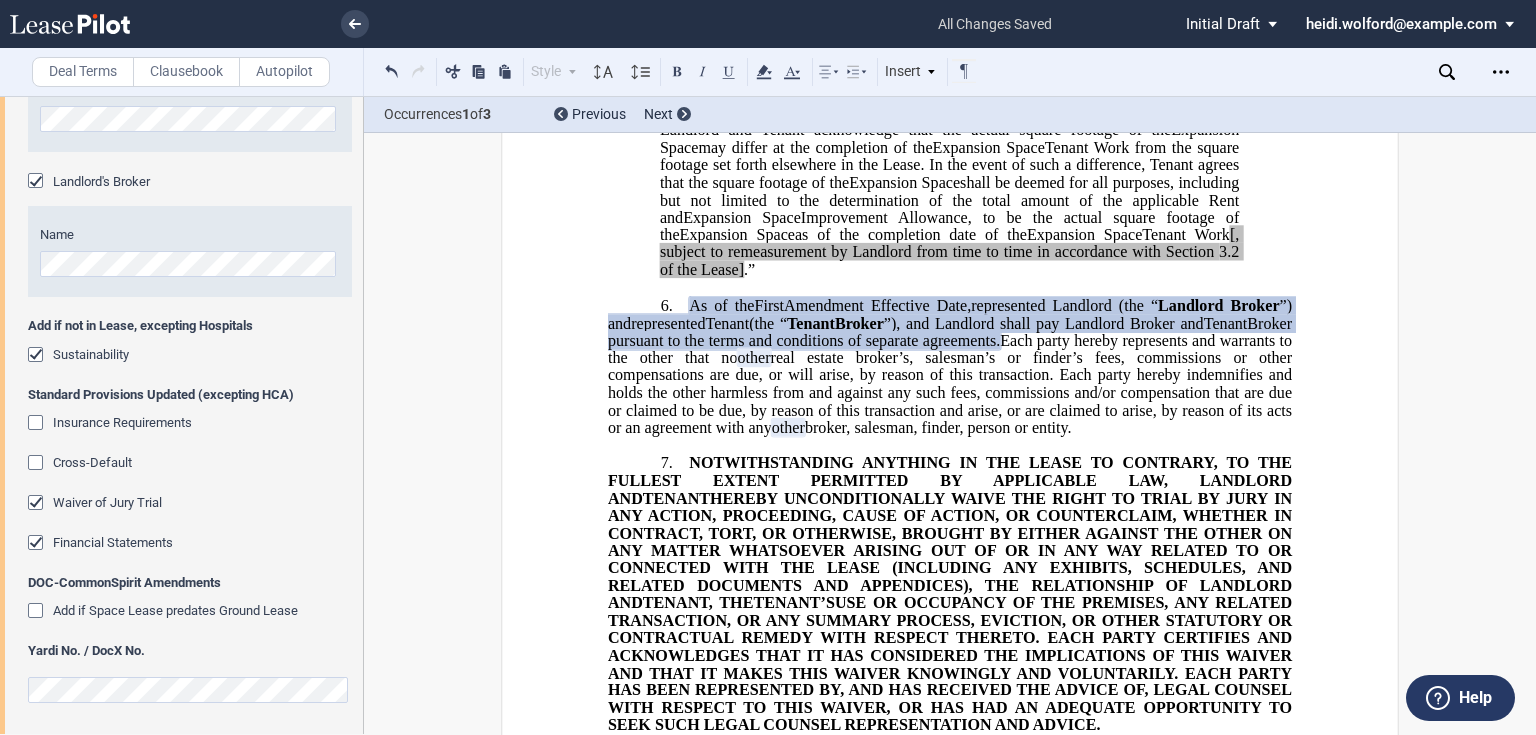 click 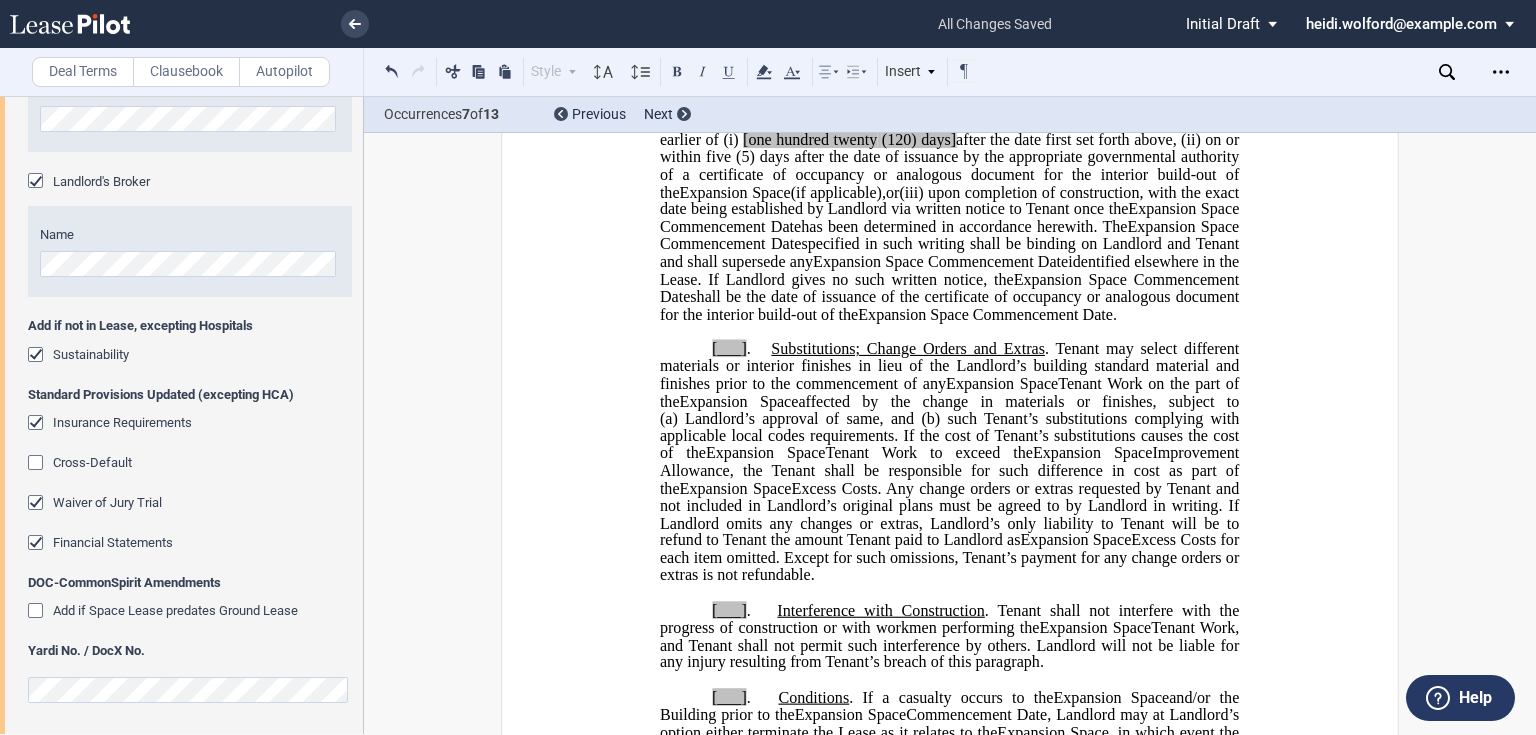 scroll, scrollTop: 3039, scrollLeft: 0, axis: vertical 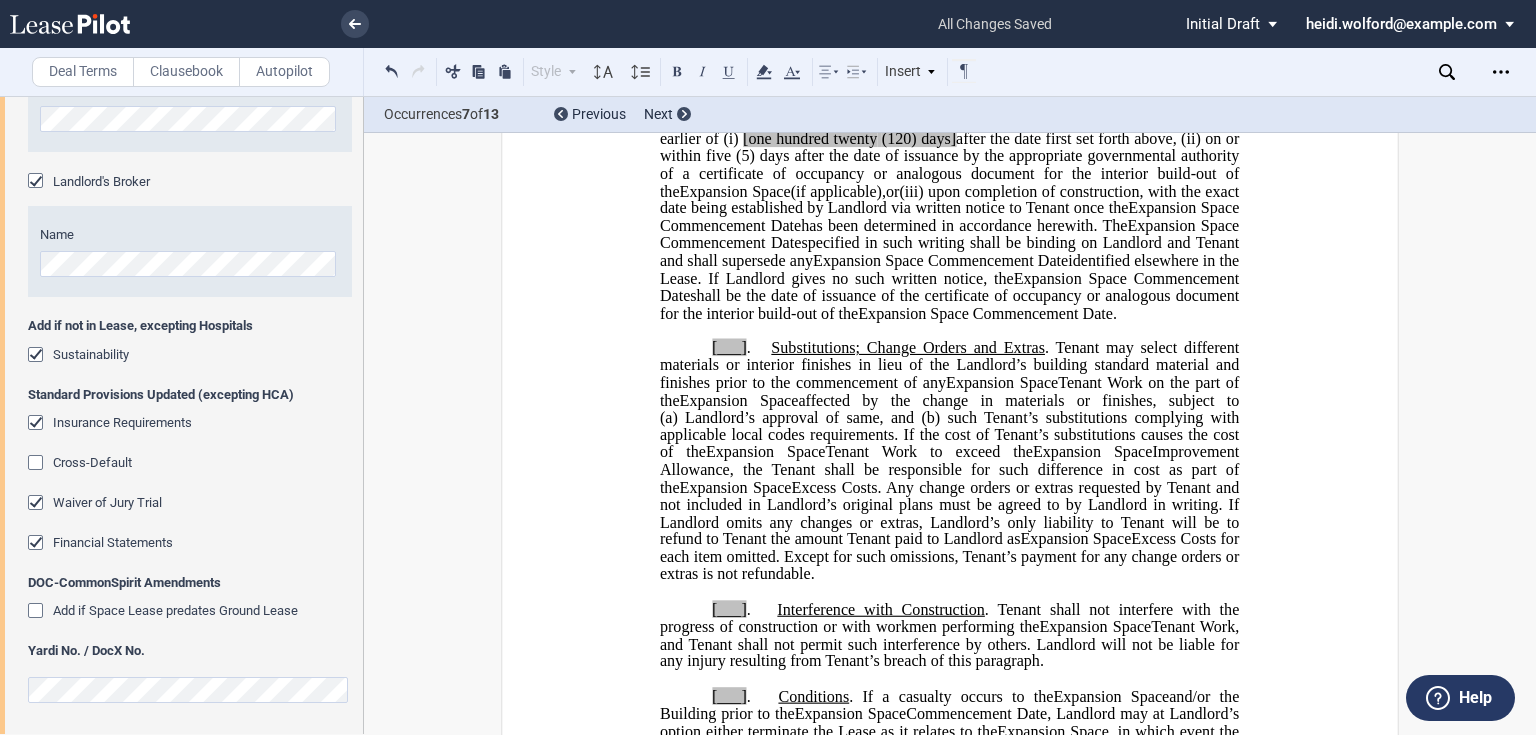 click 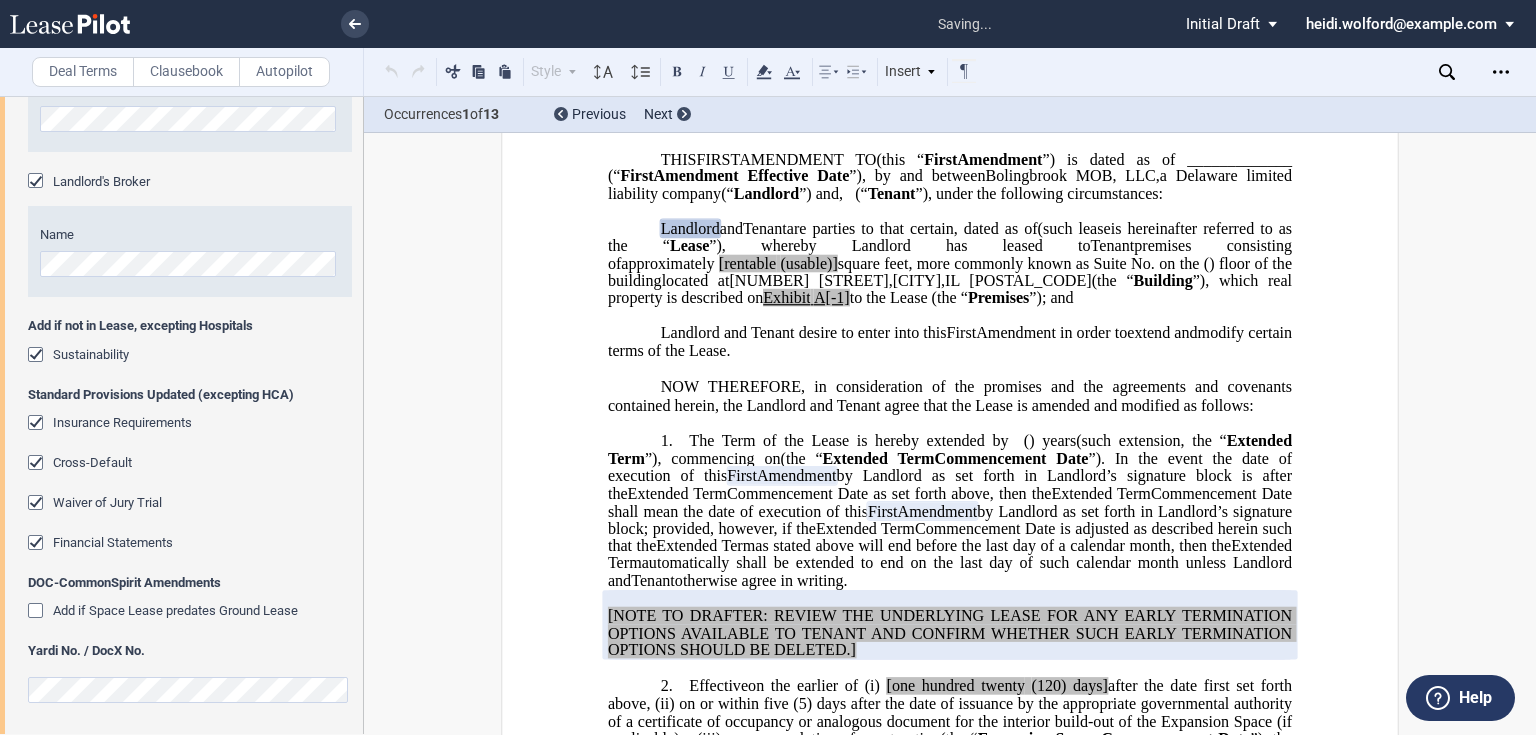 scroll, scrollTop: 26, scrollLeft: 0, axis: vertical 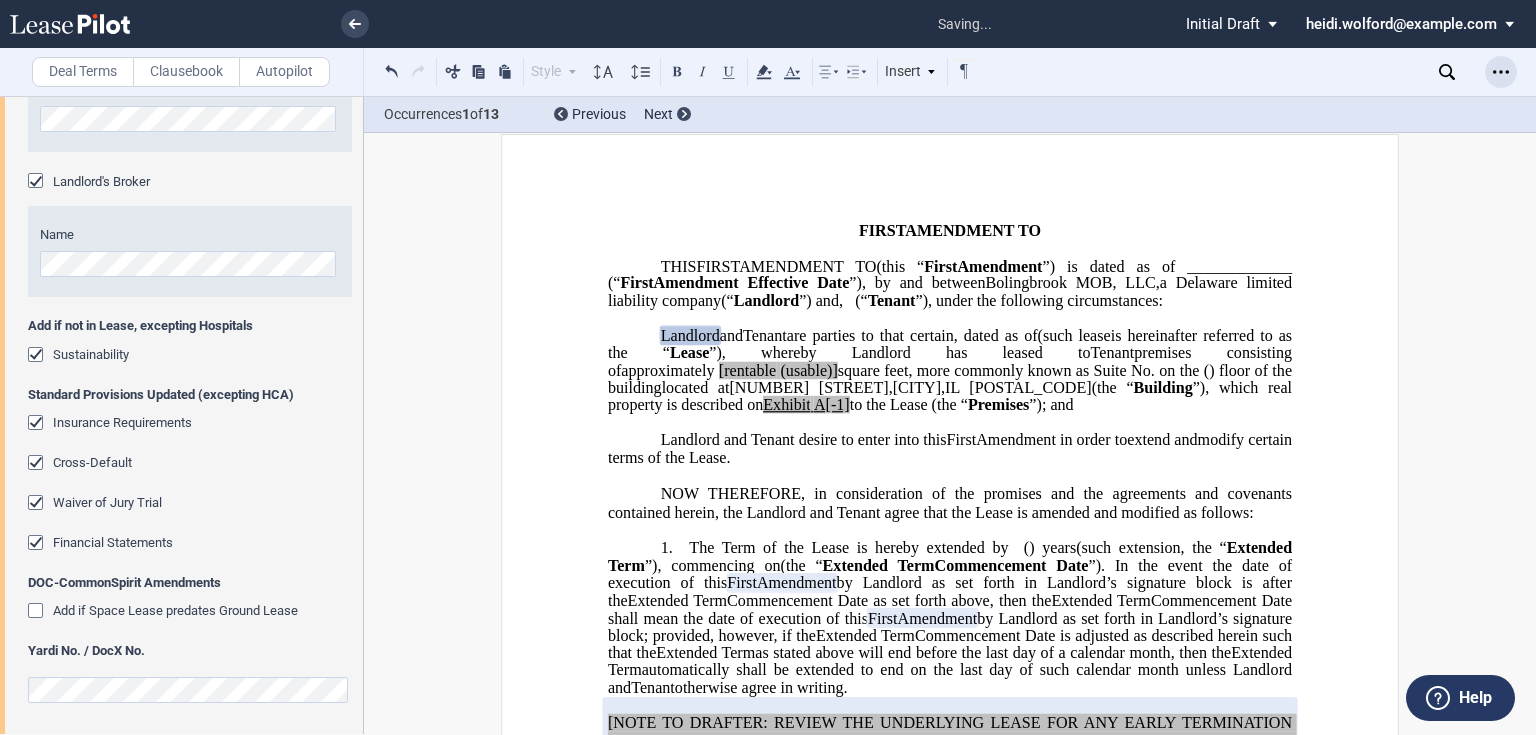 click 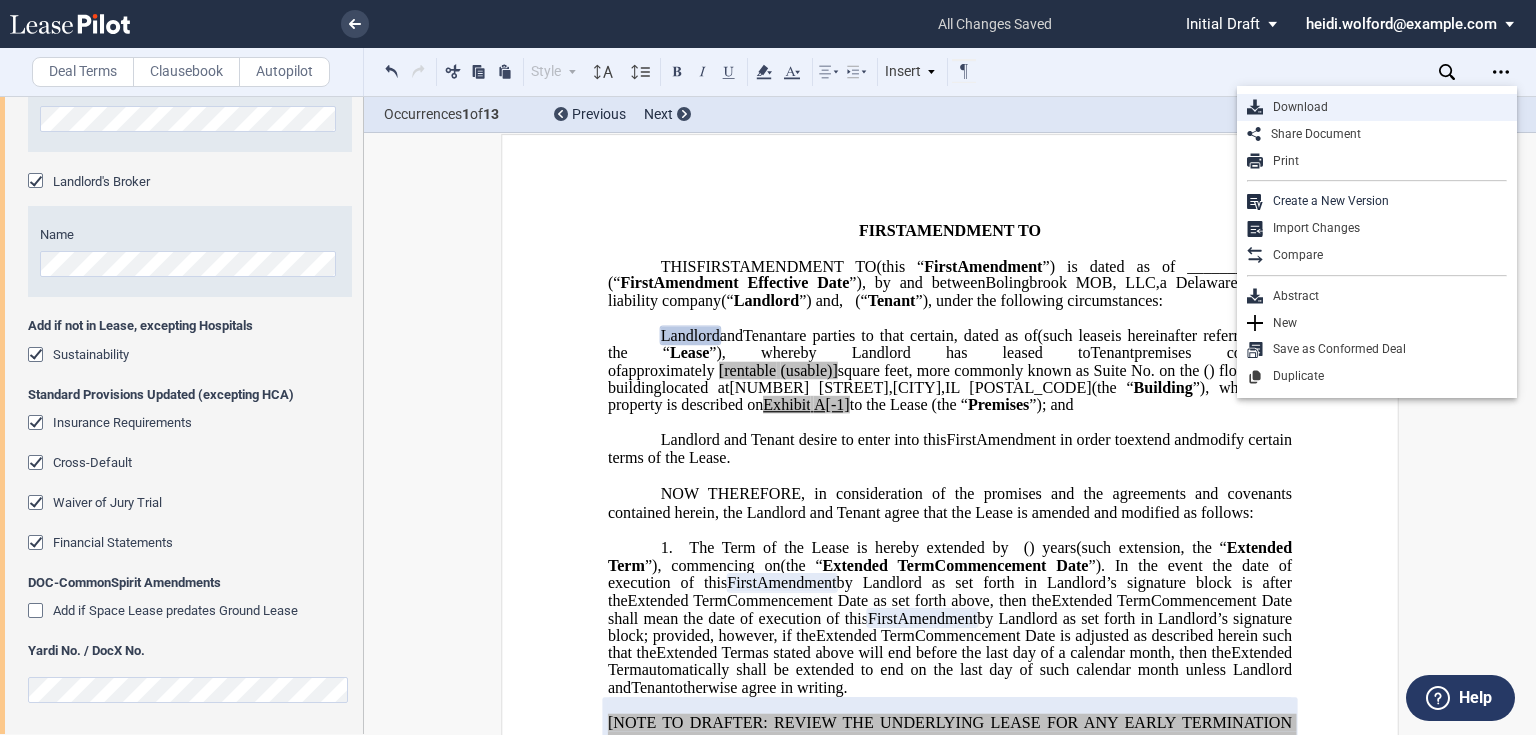 click on "Download" at bounding box center (1385, 107) 